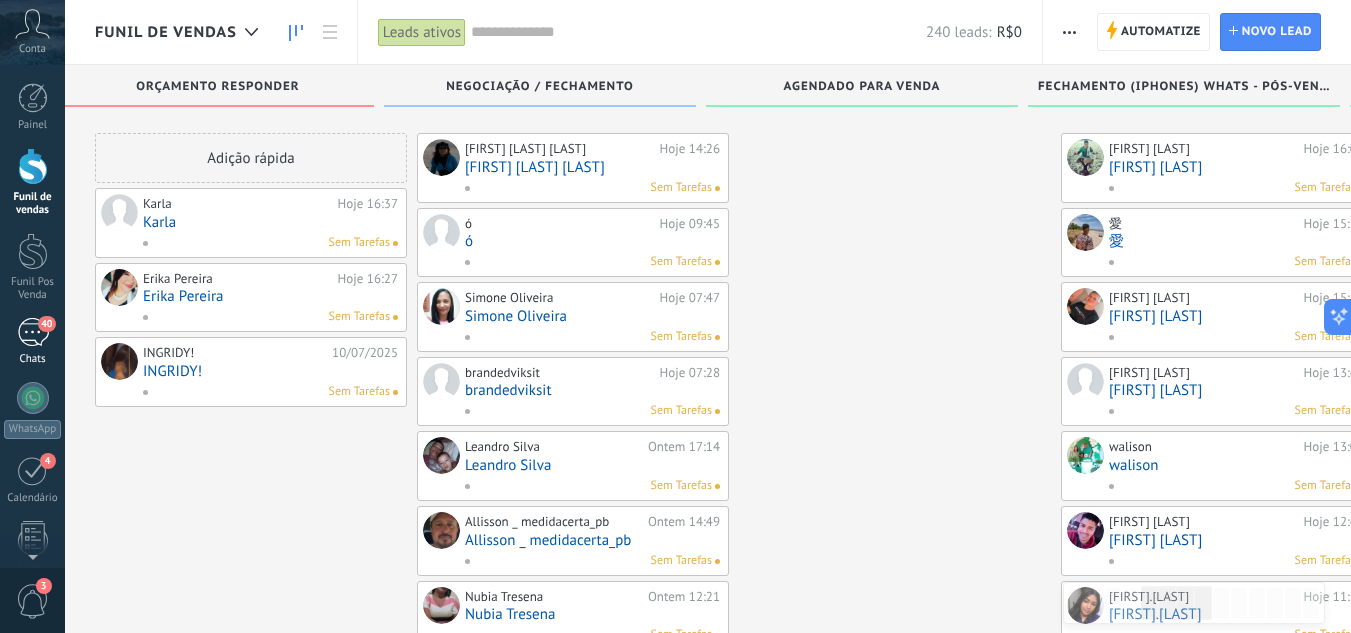 scroll, scrollTop: 651, scrollLeft: 0, axis: vertical 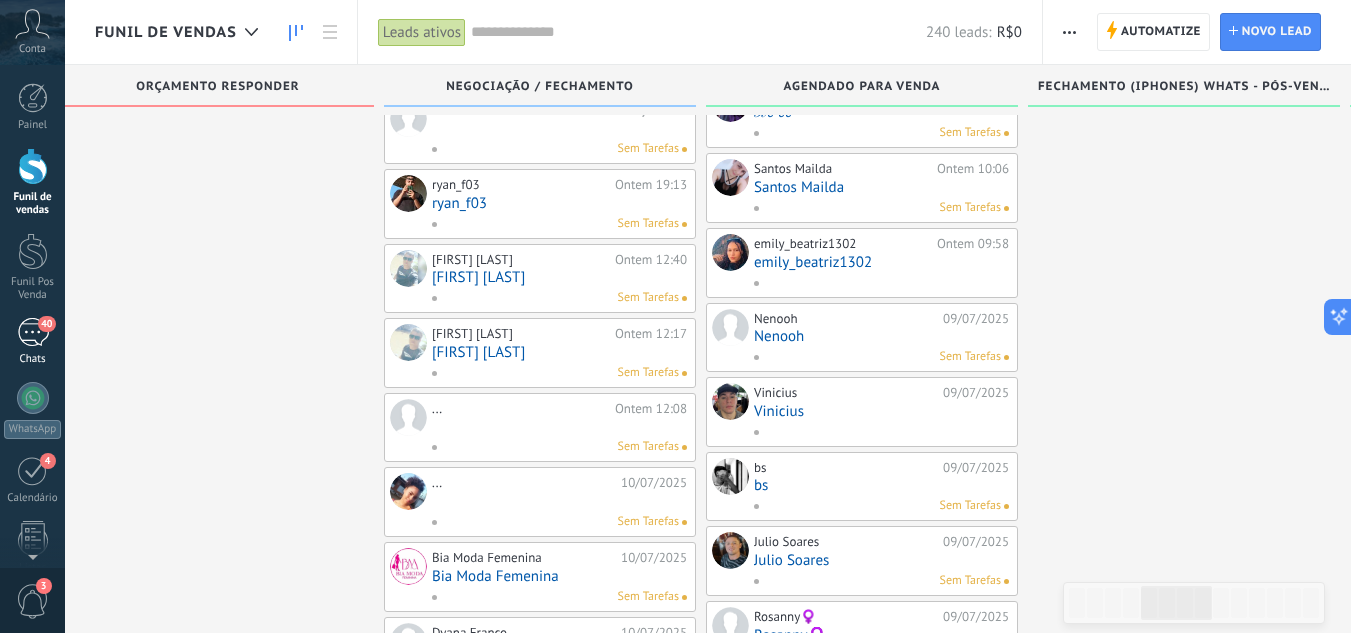 click on "40" at bounding box center (33, 332) 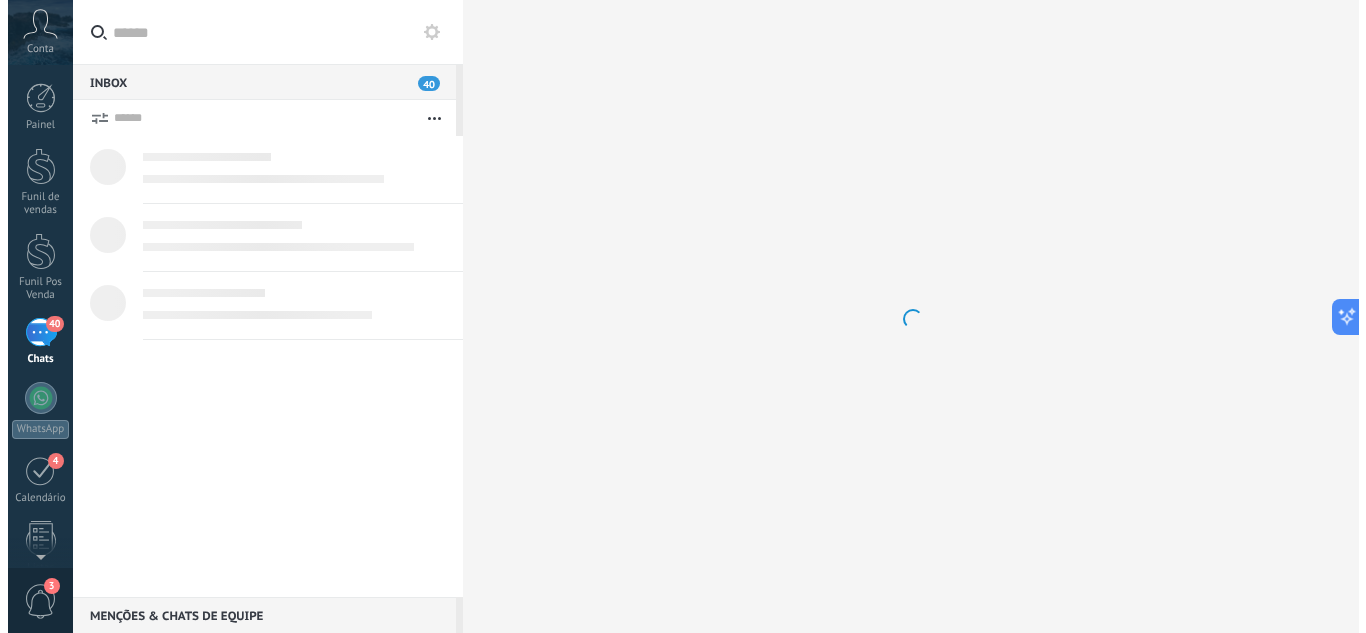 scroll, scrollTop: 0, scrollLeft: 0, axis: both 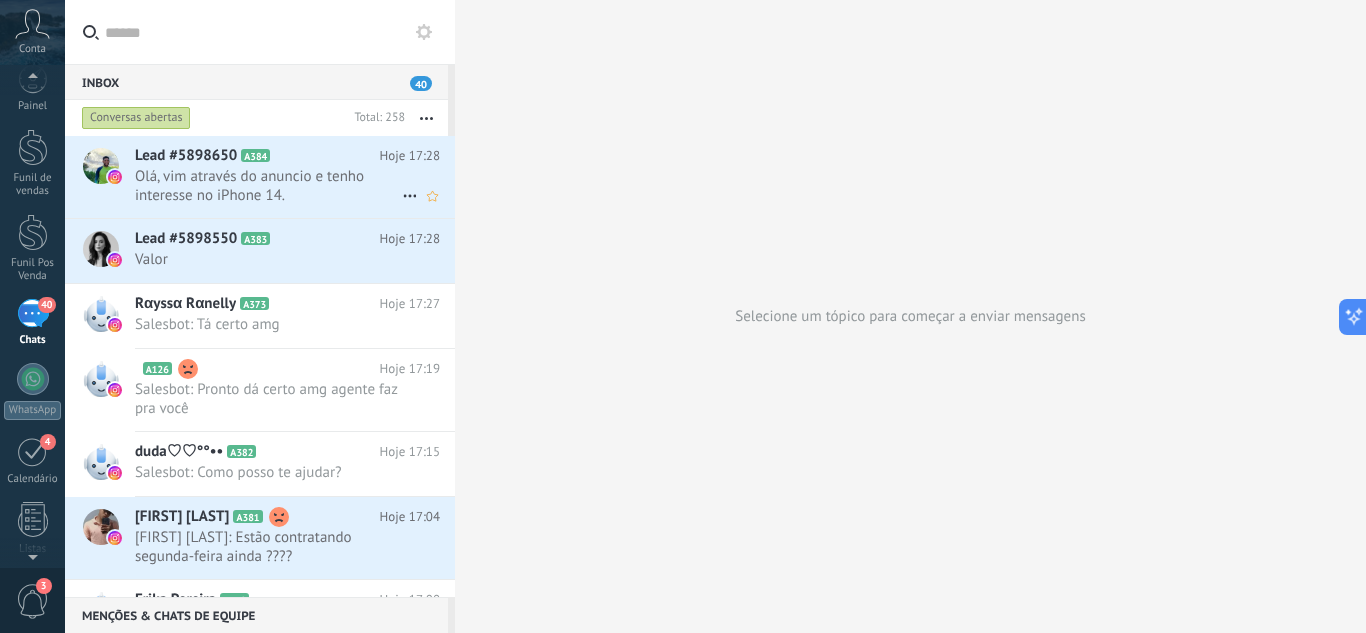 click on "Olá, vim através do anuncio e tenho interesse no iPhone 14." at bounding box center [268, 186] 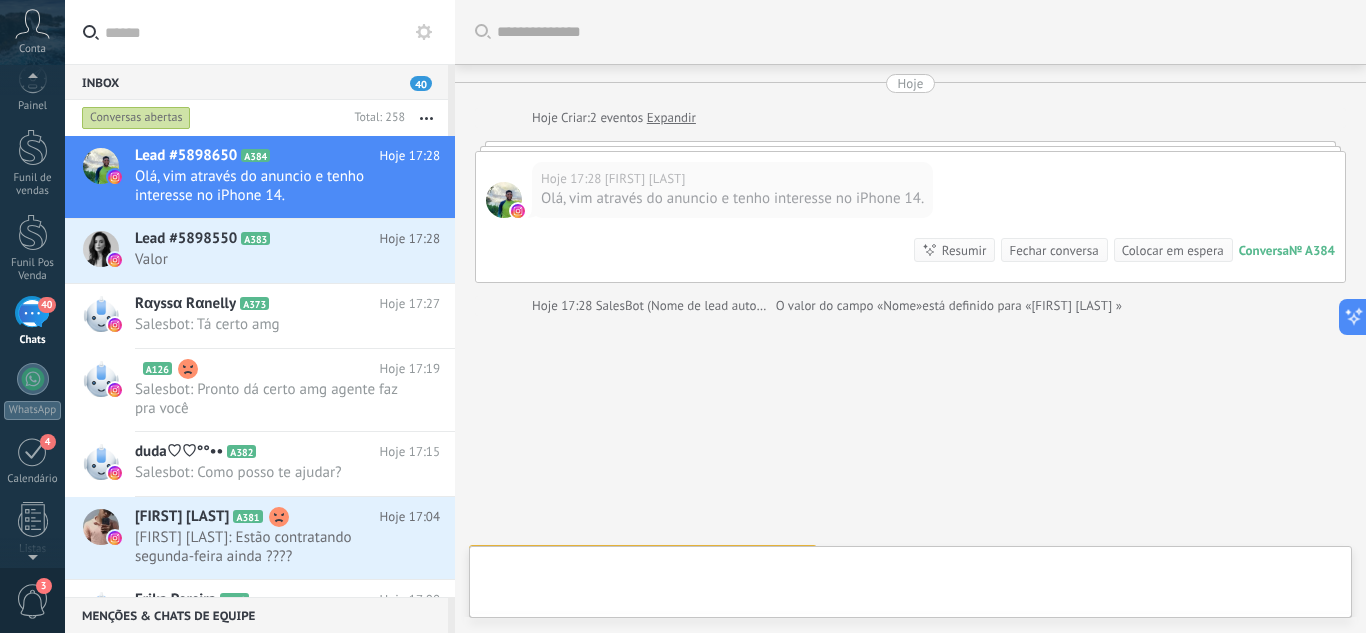 scroll, scrollTop: 32, scrollLeft: 0, axis: vertical 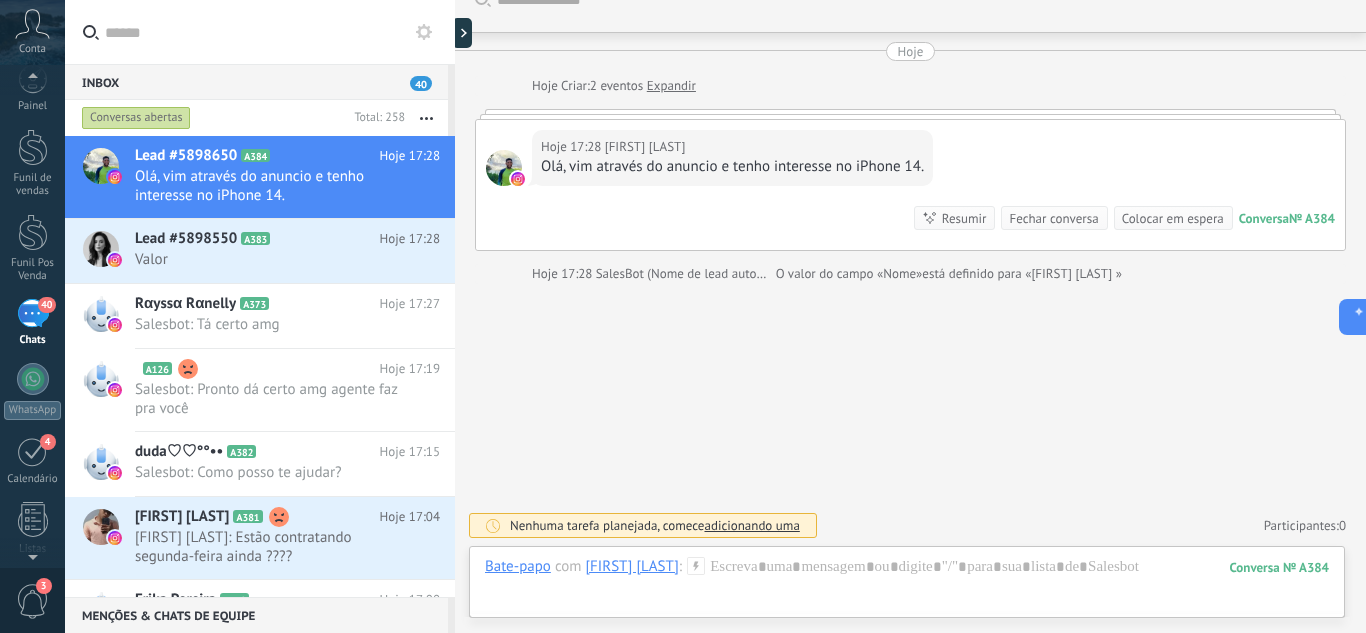 click 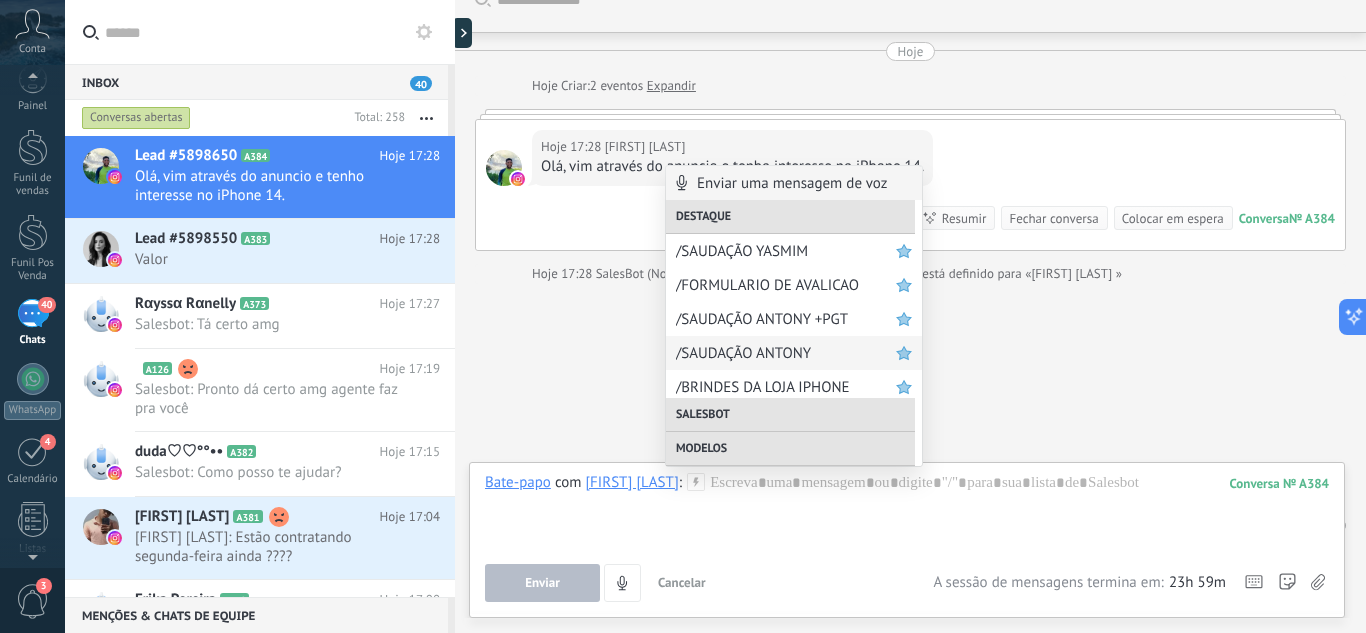 click on "/SAUDAÇÃO ANTONY" at bounding box center (786, 353) 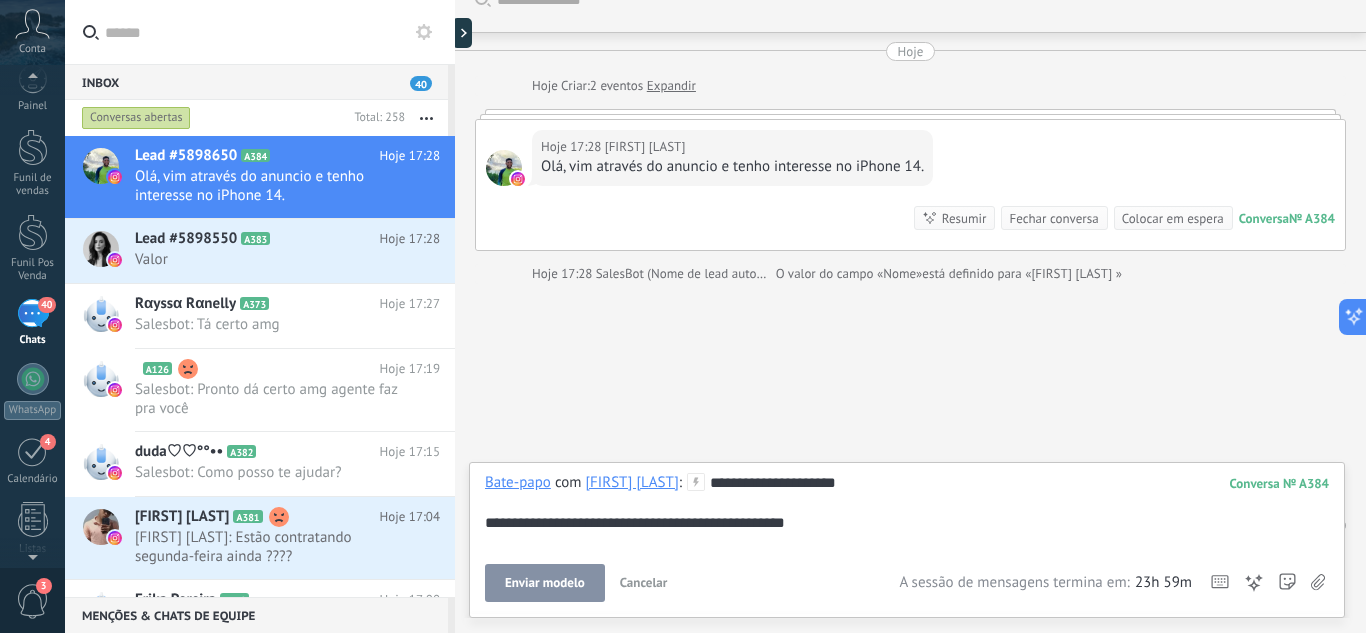 click on "Enviar modelo" at bounding box center (545, 583) 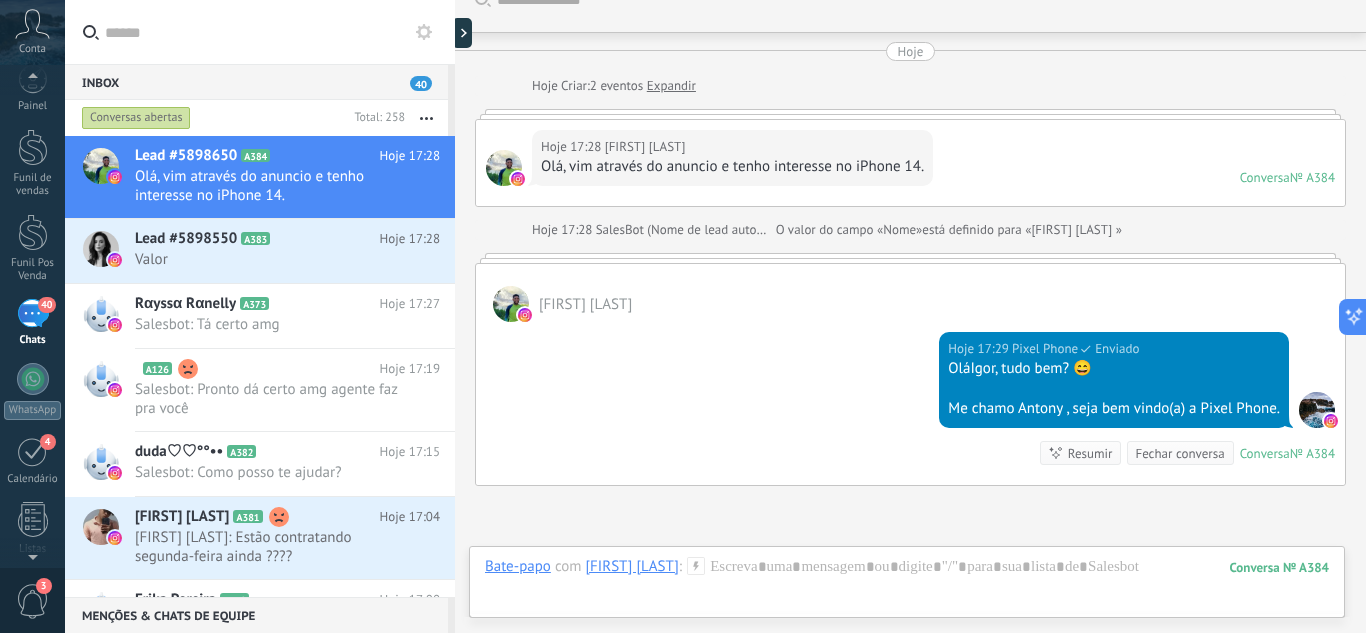 scroll, scrollTop: 234, scrollLeft: 0, axis: vertical 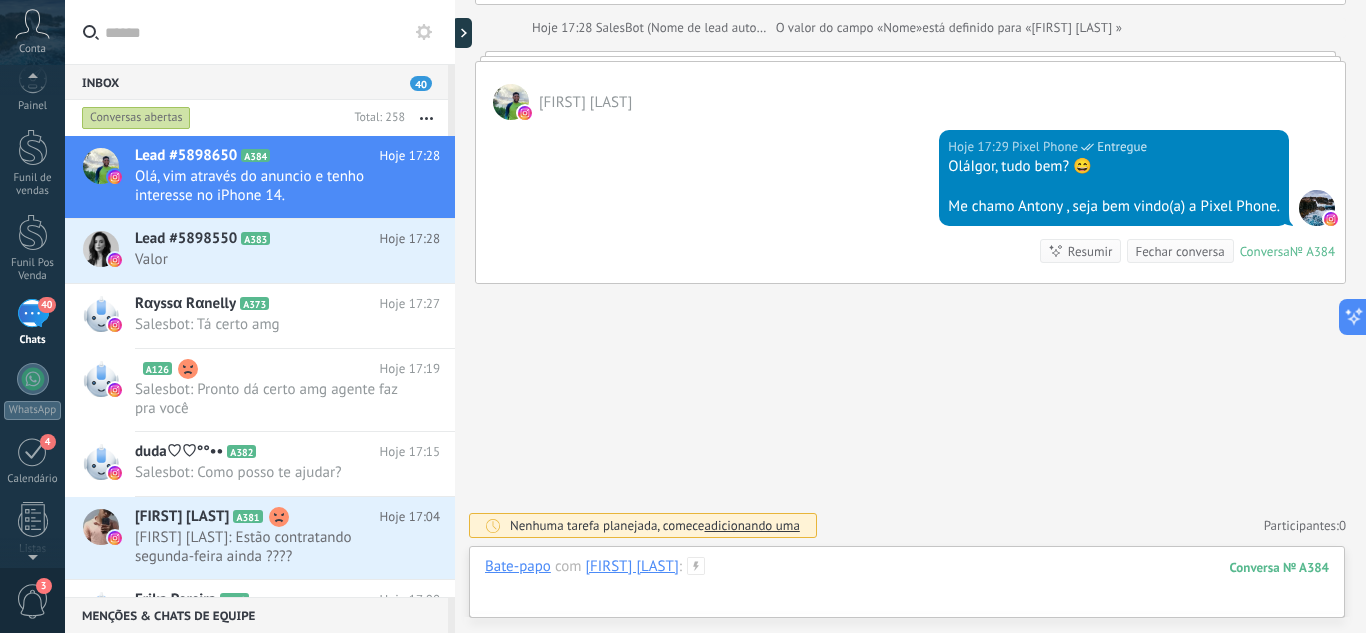 click at bounding box center [907, 587] 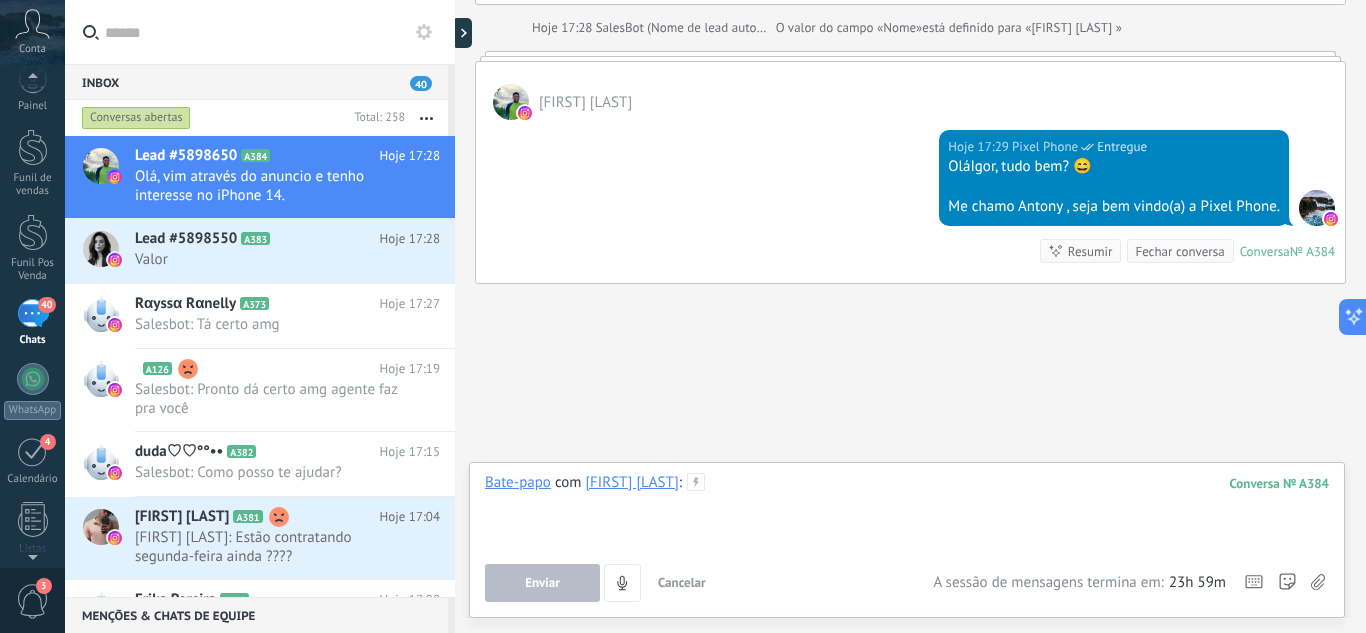 type 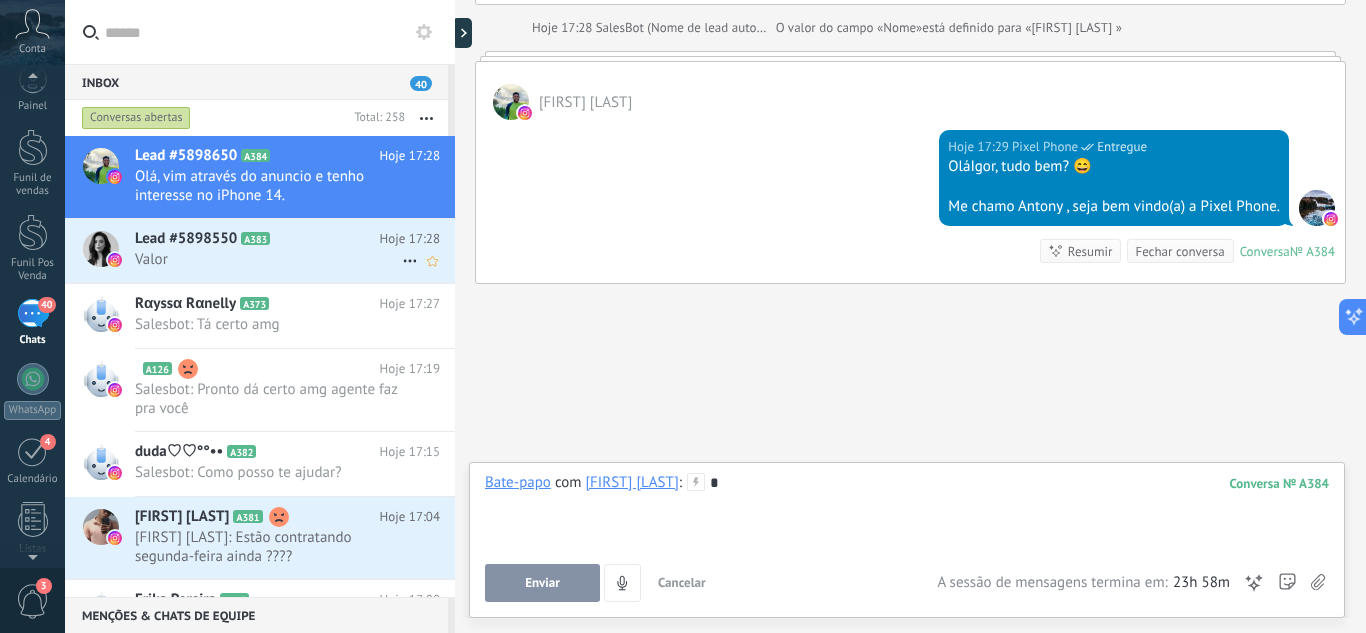 click on "Valor" at bounding box center [268, 259] 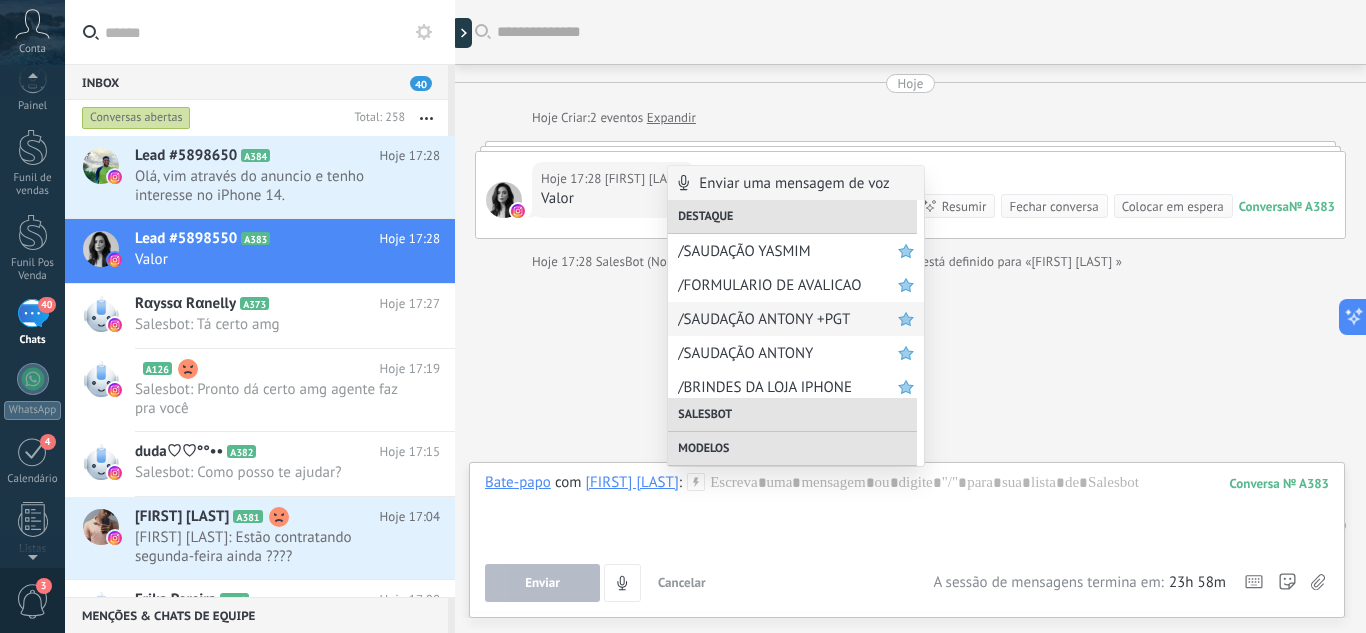 click on "/SAUDAÇÃO ANTONY +PGT" at bounding box center (788, 319) 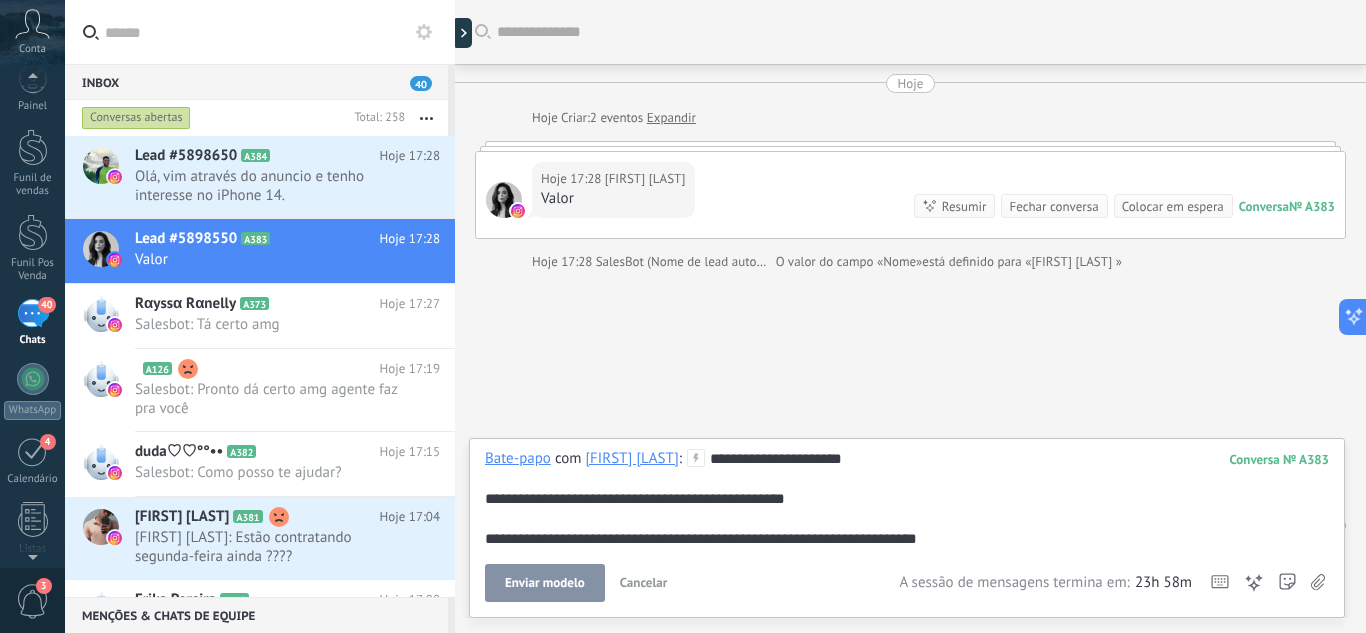 click on "Enviar modelo" at bounding box center (545, 583) 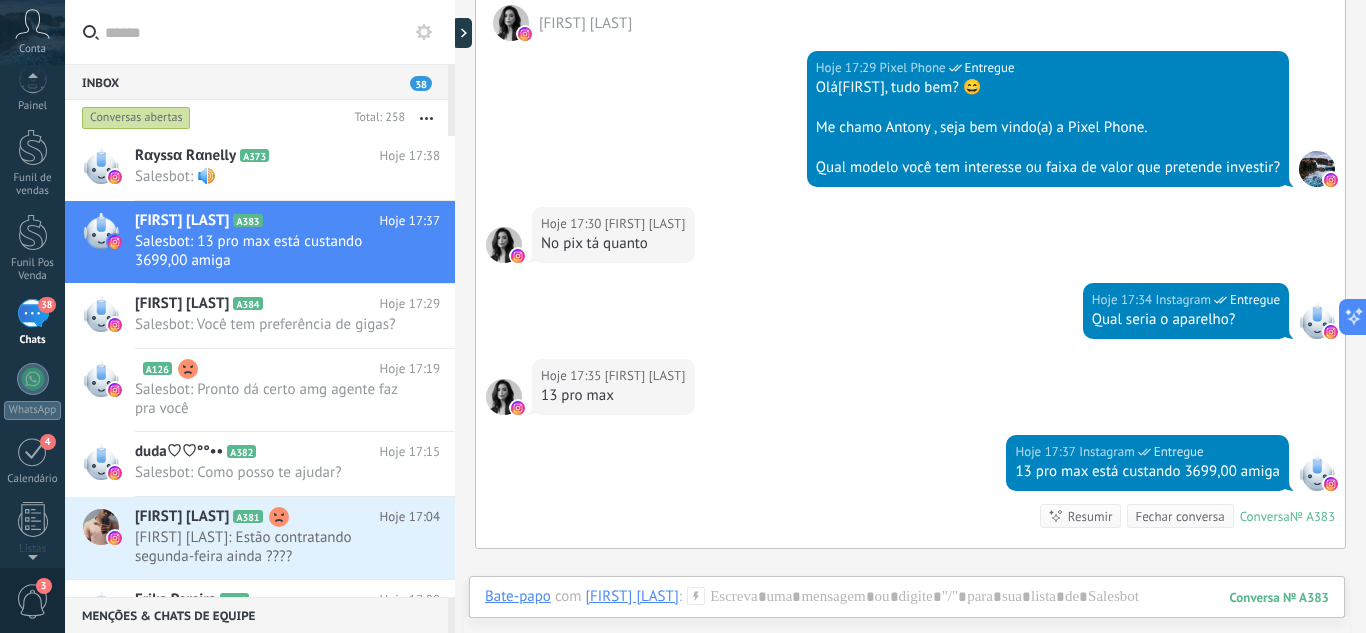 scroll, scrollTop: 578, scrollLeft: 0, axis: vertical 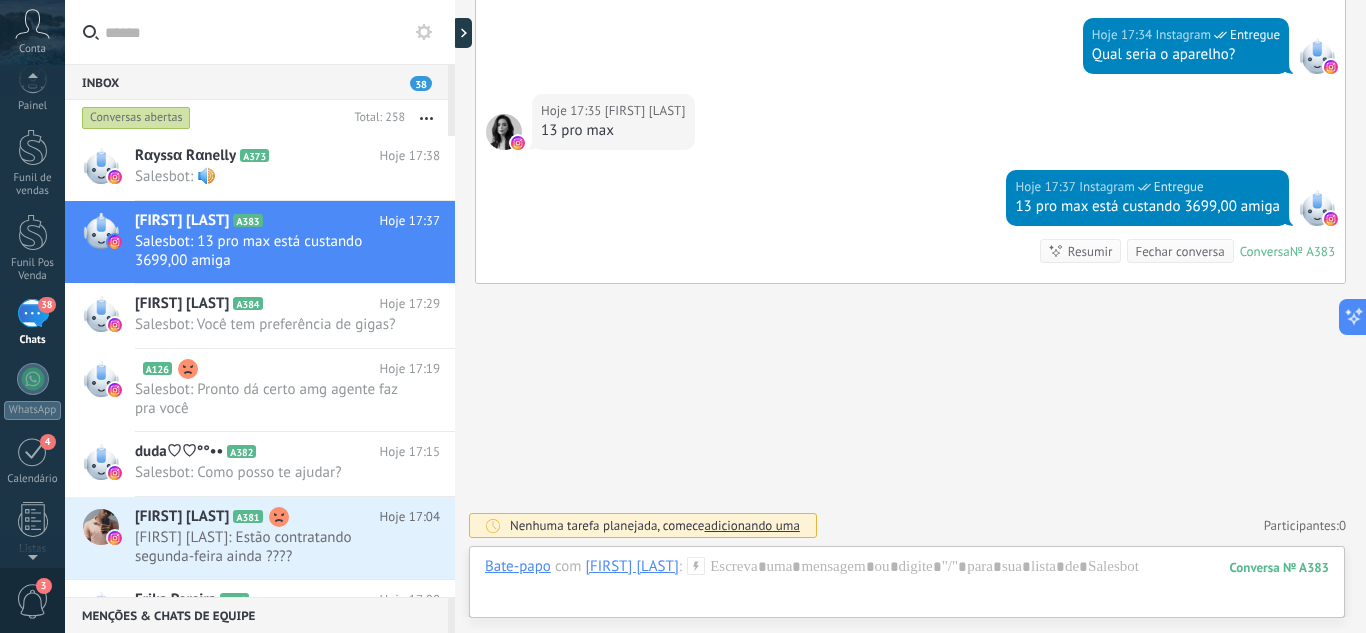 click 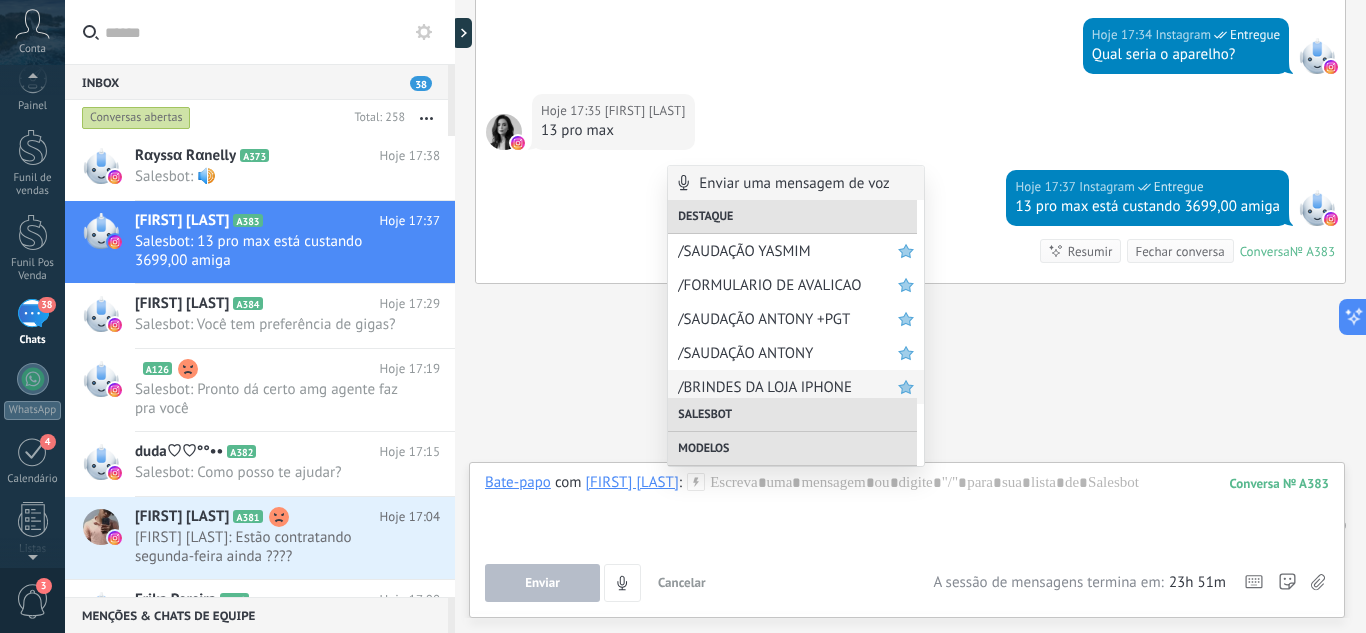 click on "/BRINDES DA LOJA IPHONE" at bounding box center [788, 387] 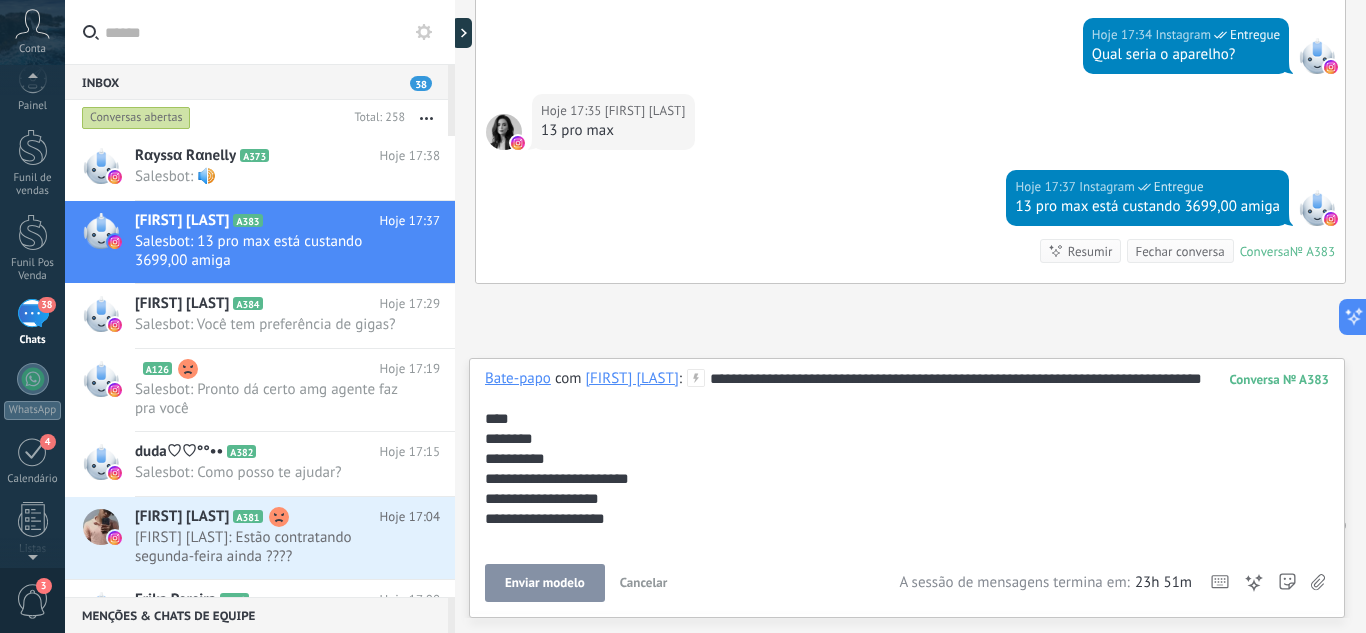click on "Enviar modelo" at bounding box center [545, 583] 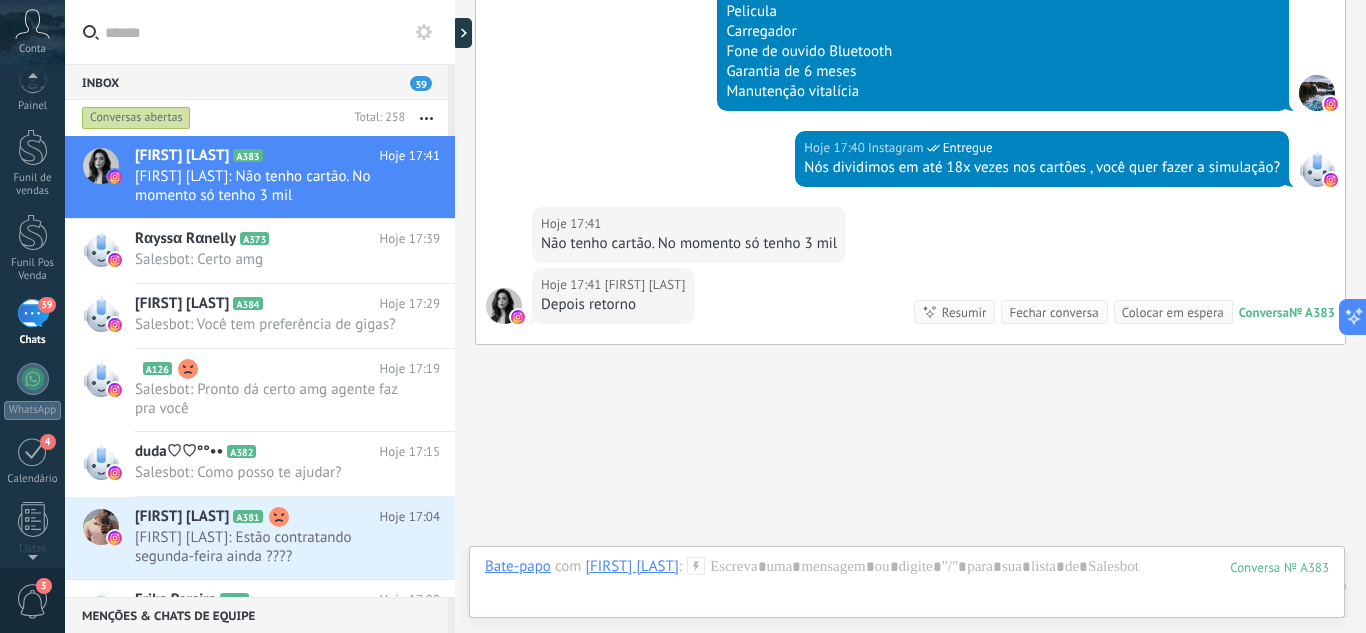 scroll, scrollTop: 970, scrollLeft: 0, axis: vertical 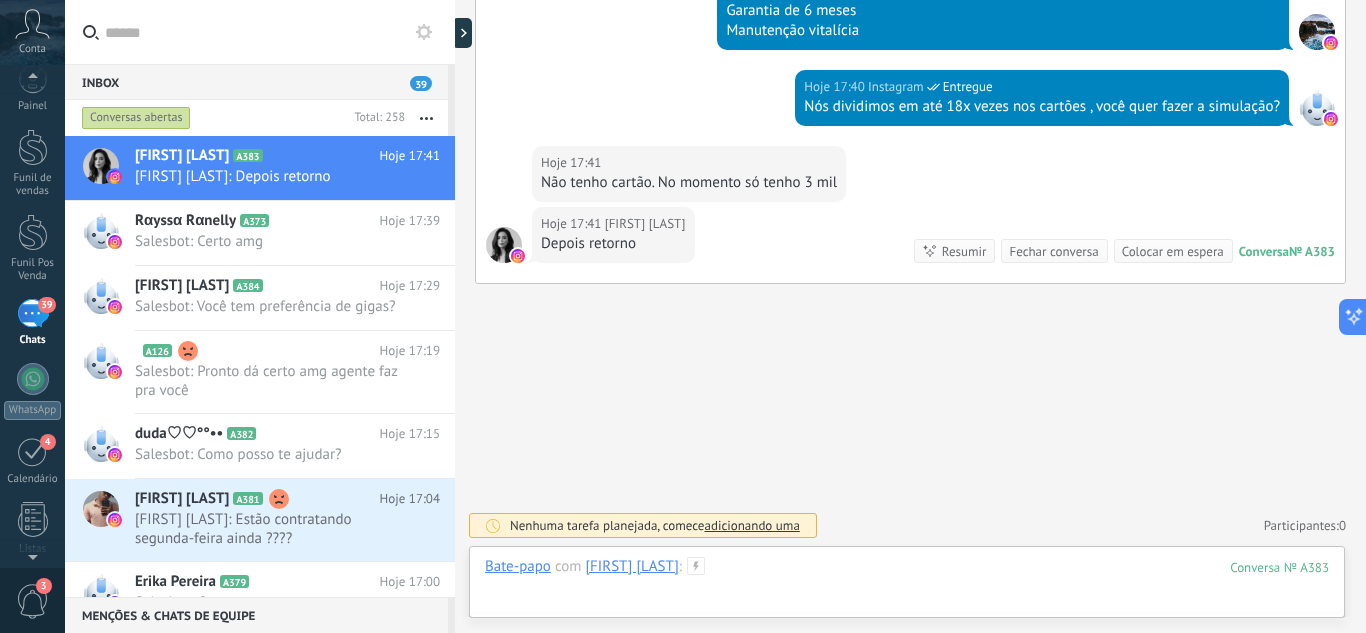 click at bounding box center (907, 587) 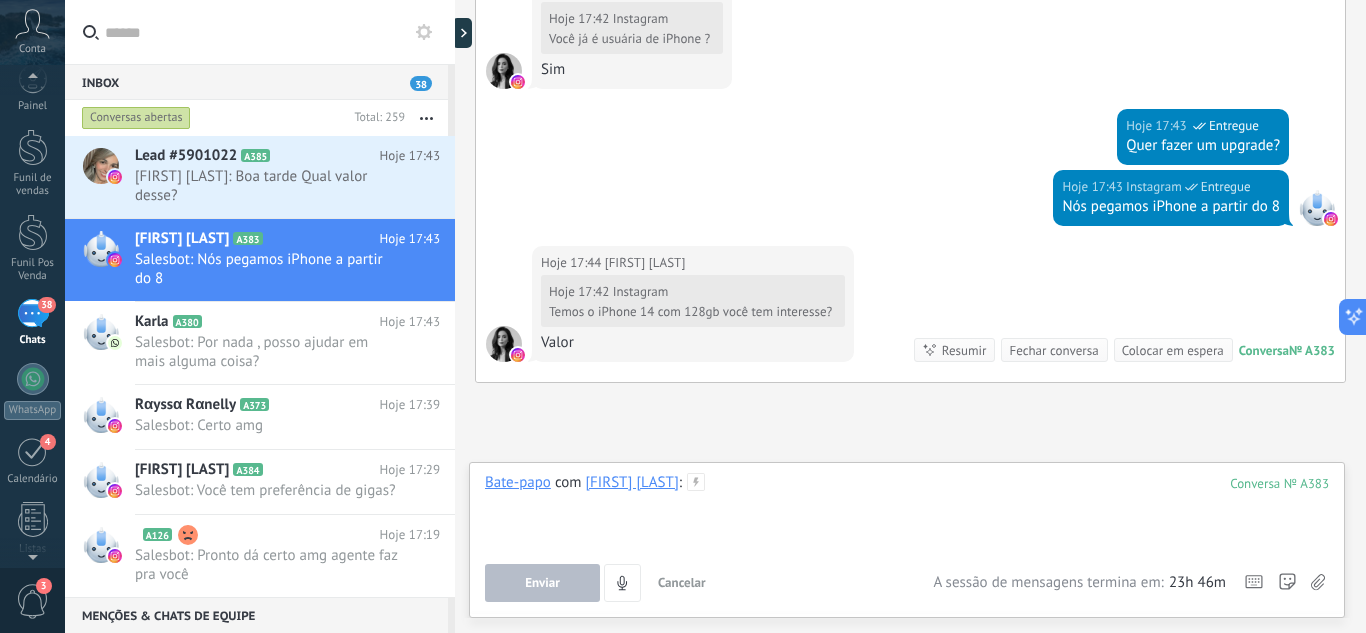 scroll, scrollTop: 1668, scrollLeft: 0, axis: vertical 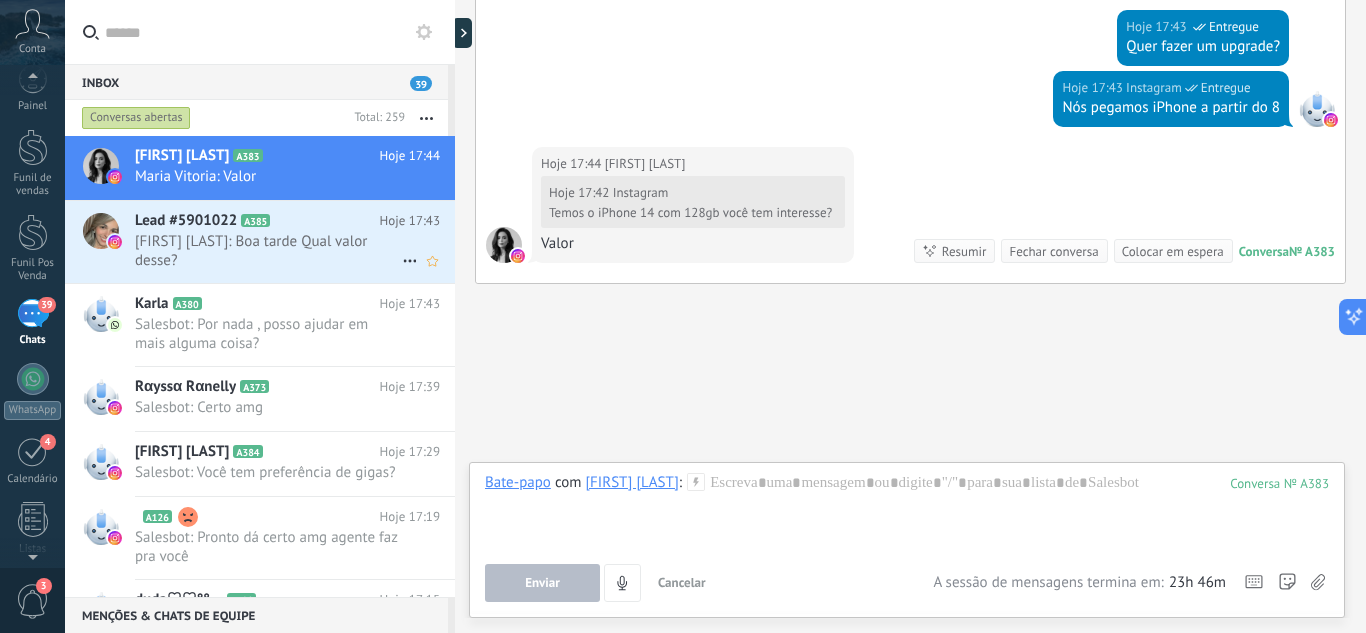click on "[FIRST] [LAST]: Boa tarde
Qual valor desse?" at bounding box center (268, 251) 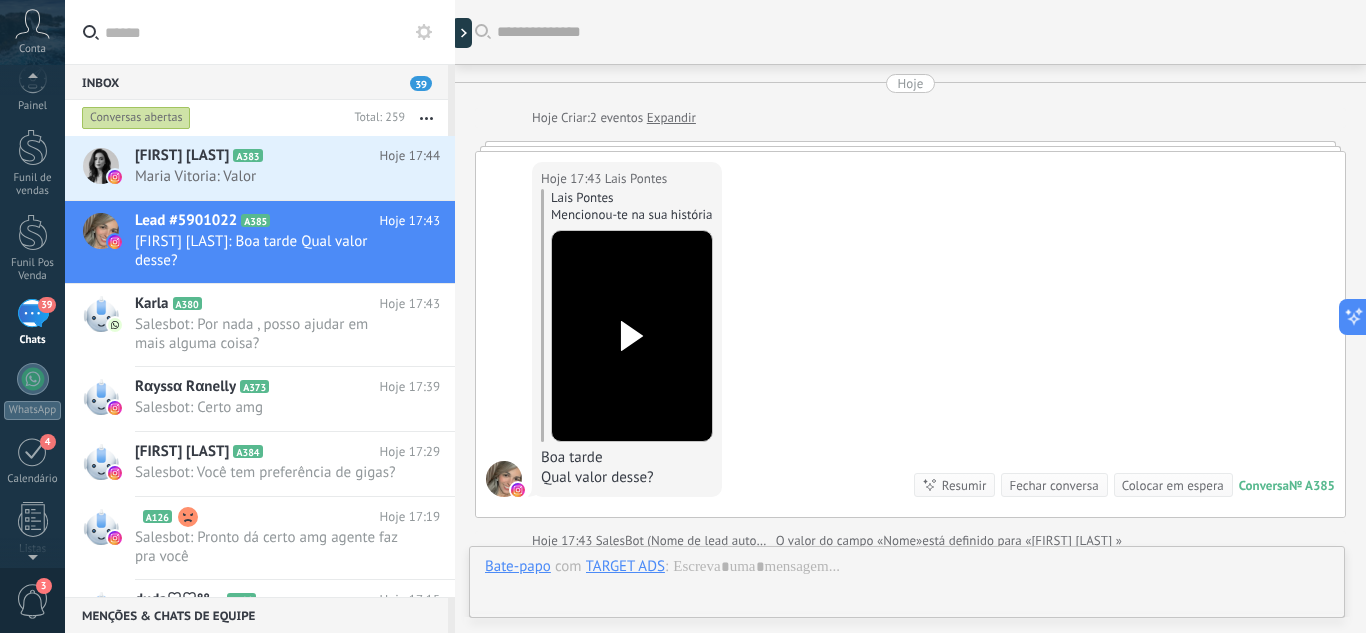 scroll, scrollTop: 13, scrollLeft: 0, axis: vertical 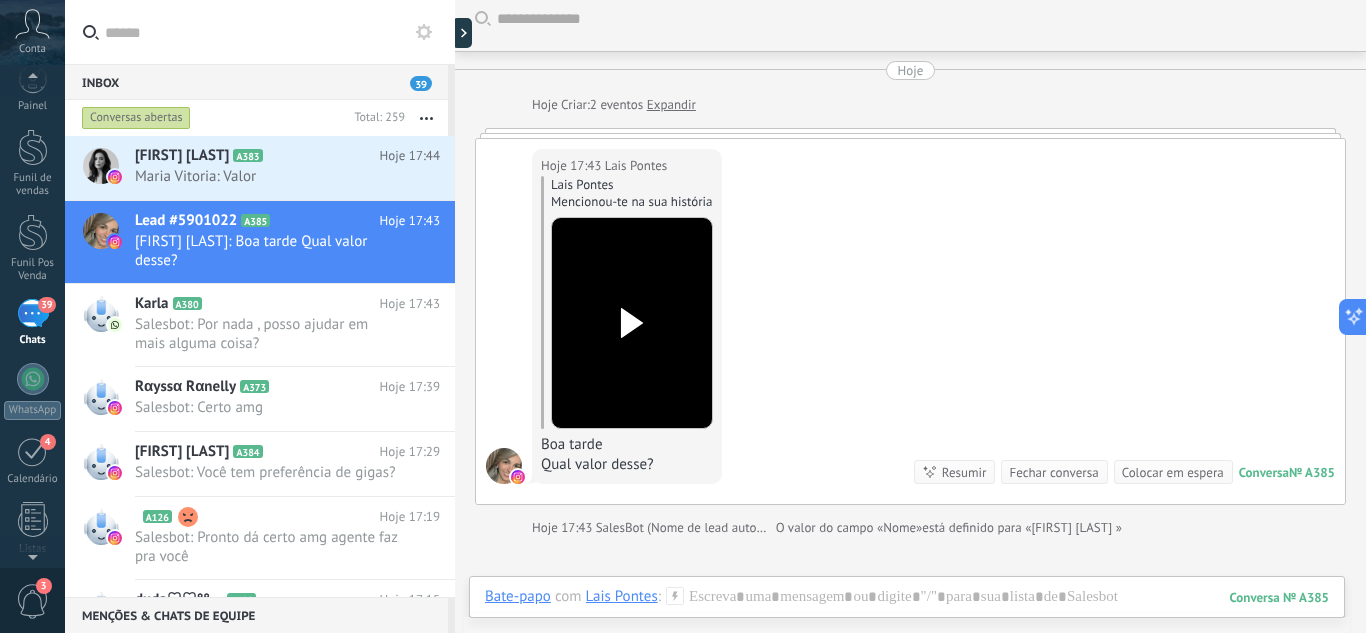 click 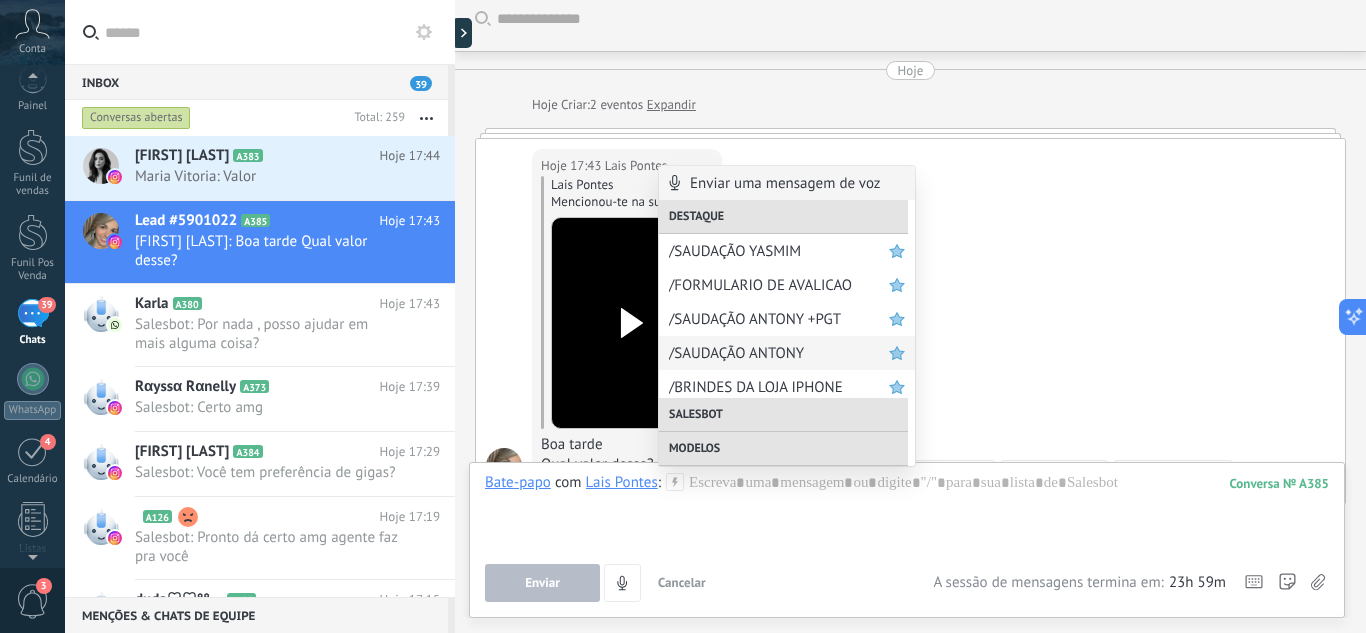 click on "/SAUDAÇÃO ANTONY" at bounding box center [779, 353] 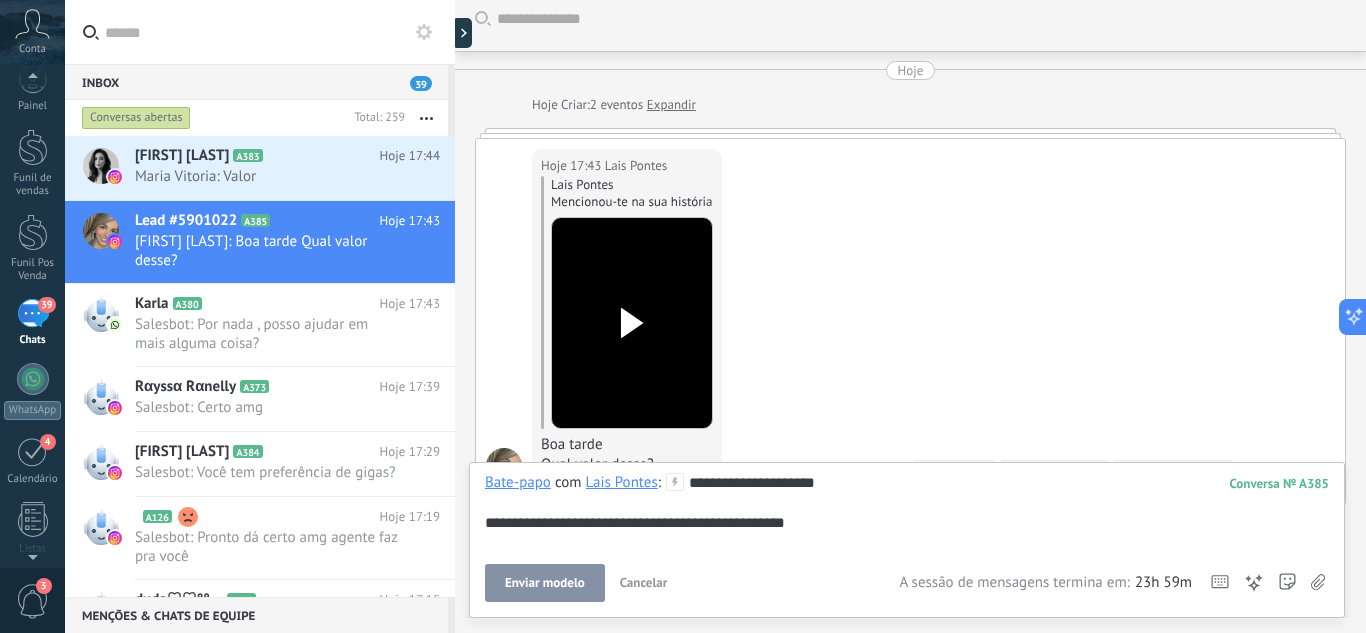 click on "Enviar modelo" at bounding box center [545, 583] 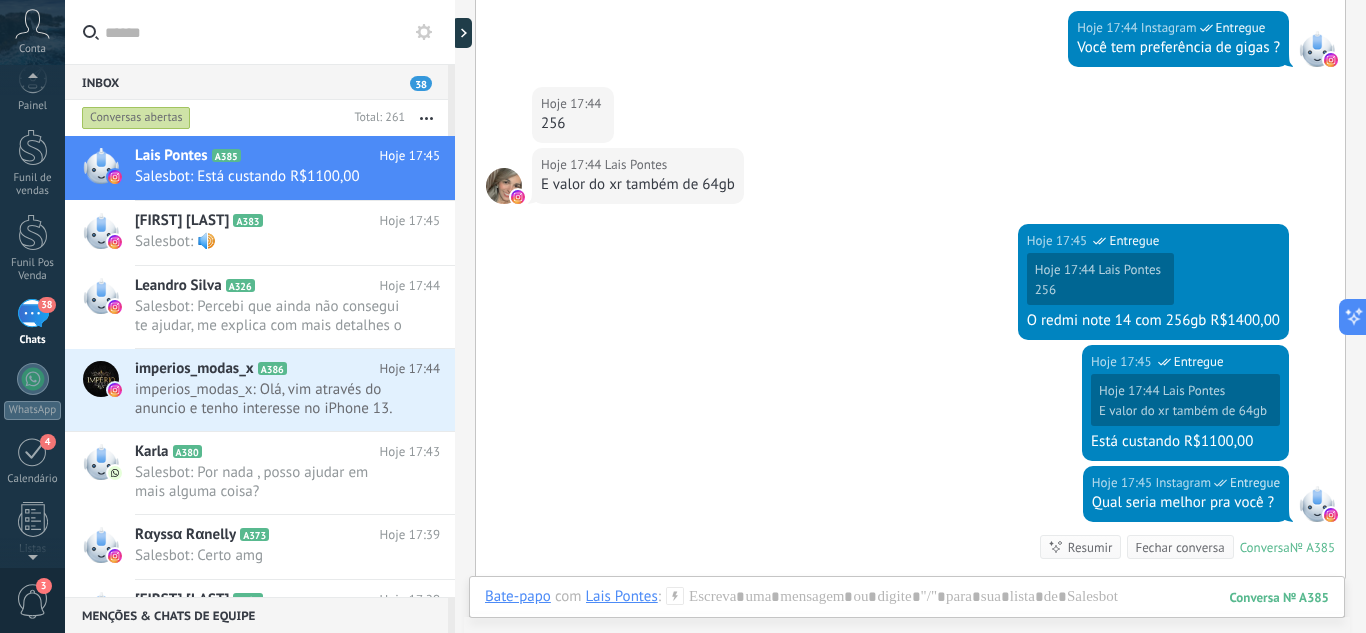 scroll, scrollTop: 1148, scrollLeft: 0, axis: vertical 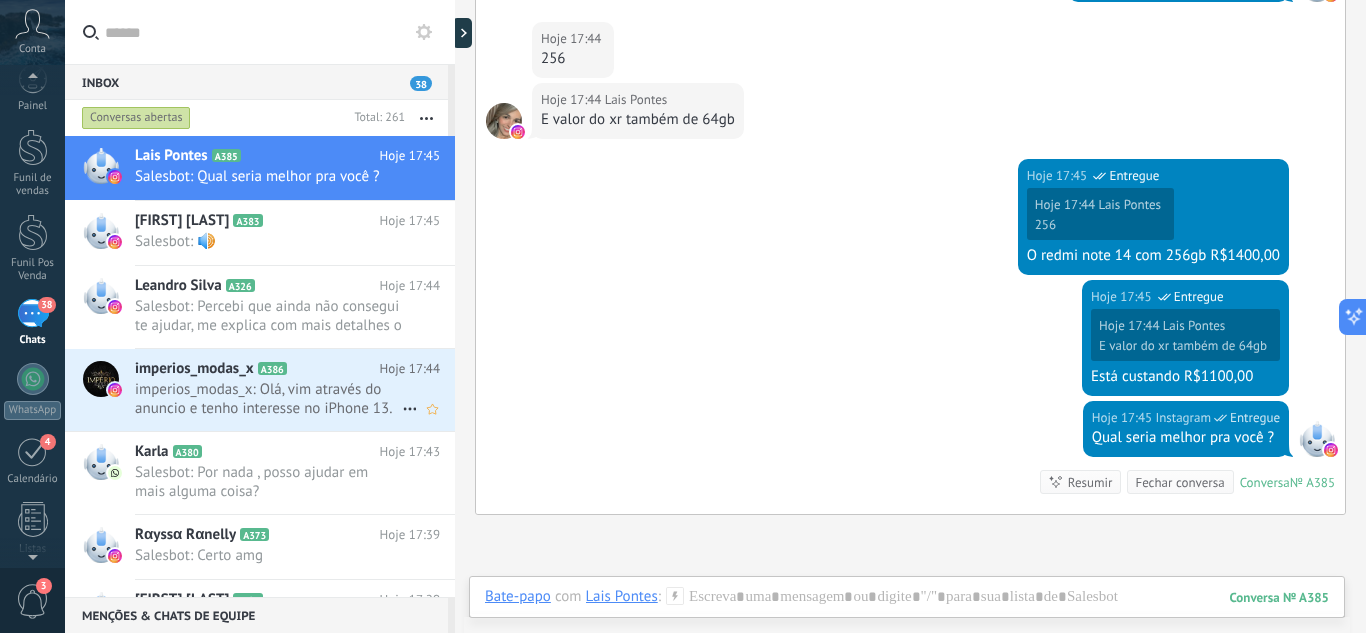 click on "imperios_modas_x
A386
Hoje 17:44
imperios_modas_x: Olá, vim através do anuncio e tenho interesse no iPhone 13." at bounding box center (295, 390) 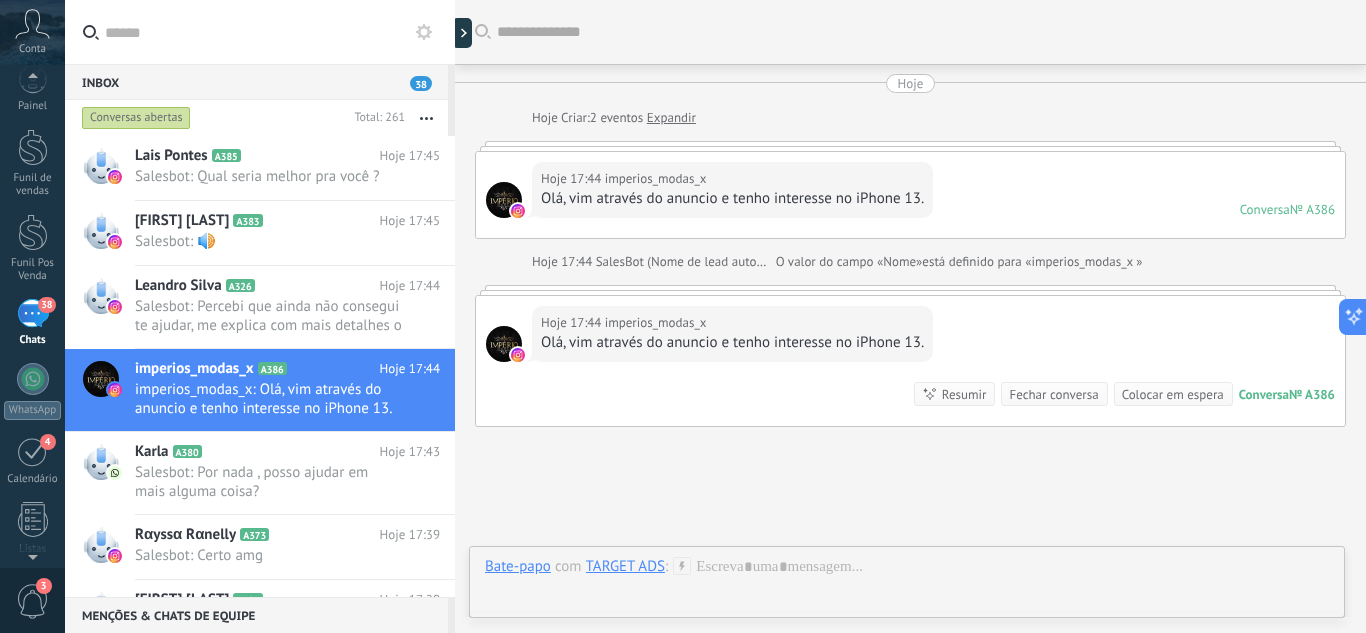 scroll, scrollTop: 143, scrollLeft: 0, axis: vertical 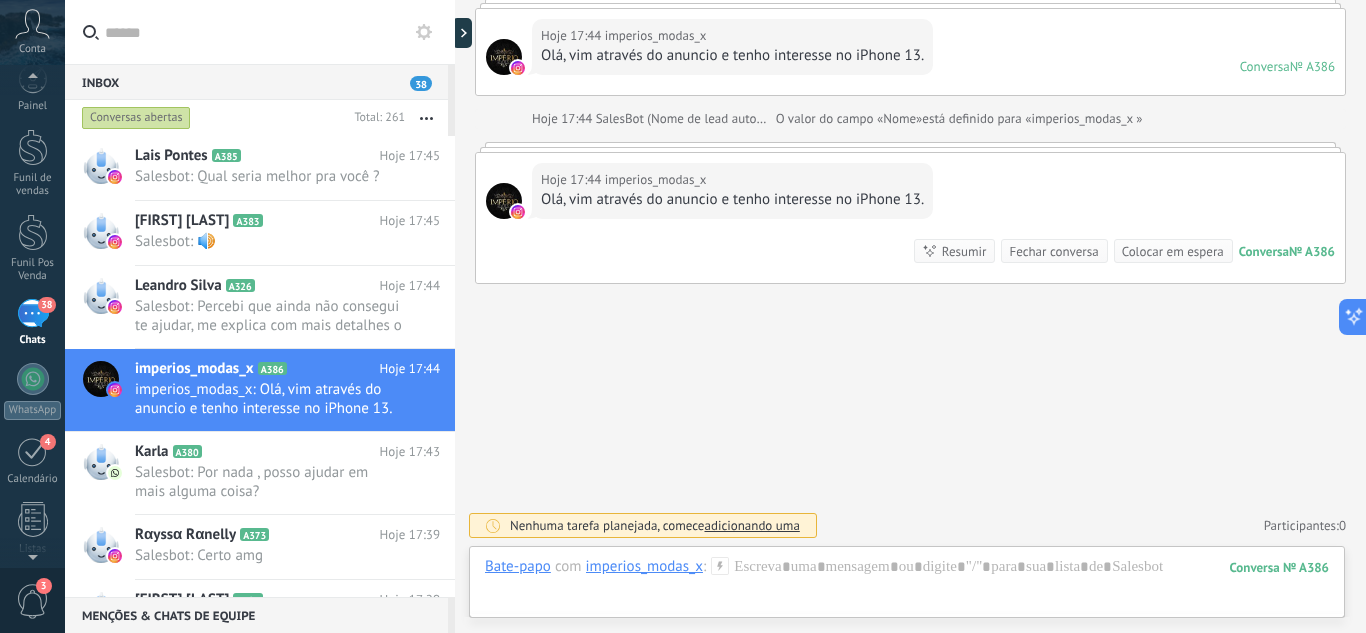 click 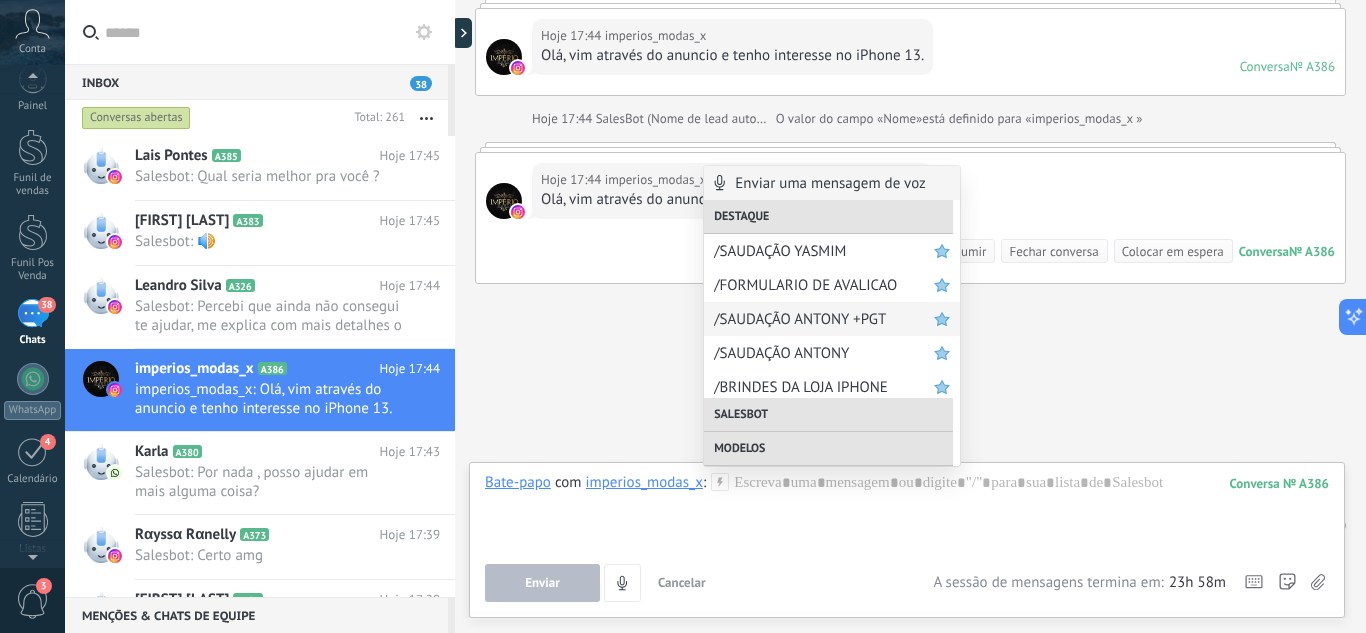 click on "/SAUDAÇÃO ANTONY +PGT" at bounding box center (824, 319) 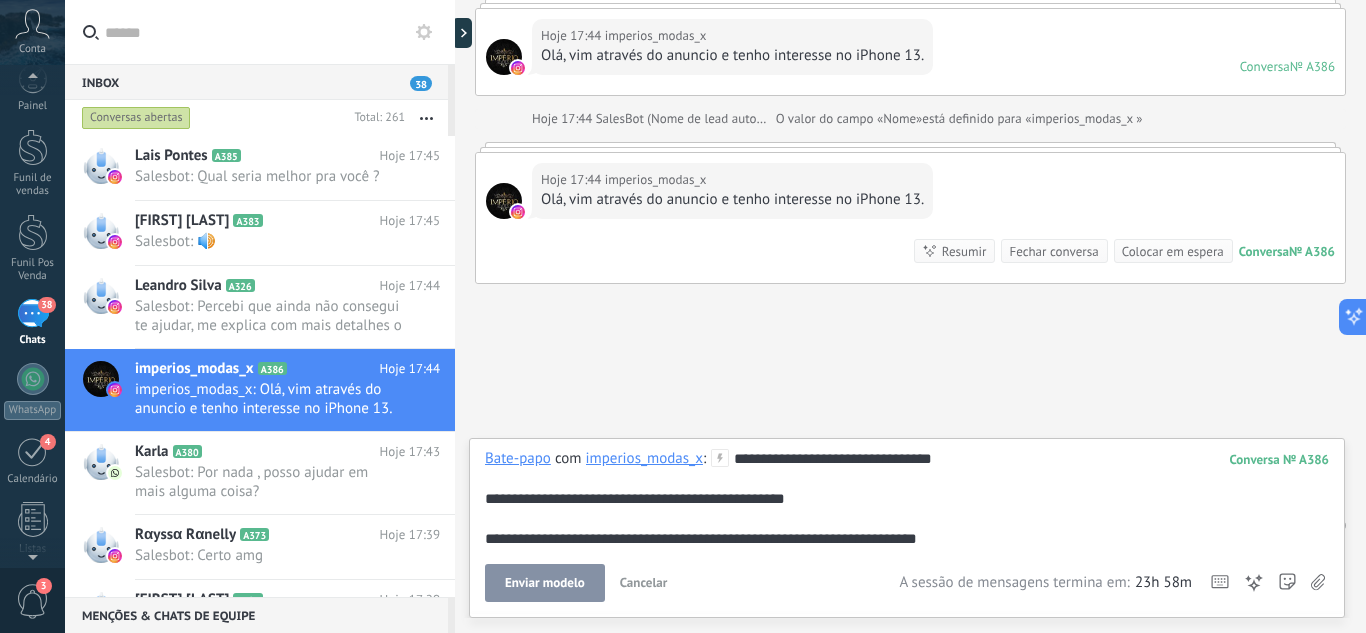 click on "Enviar modelo" at bounding box center [545, 583] 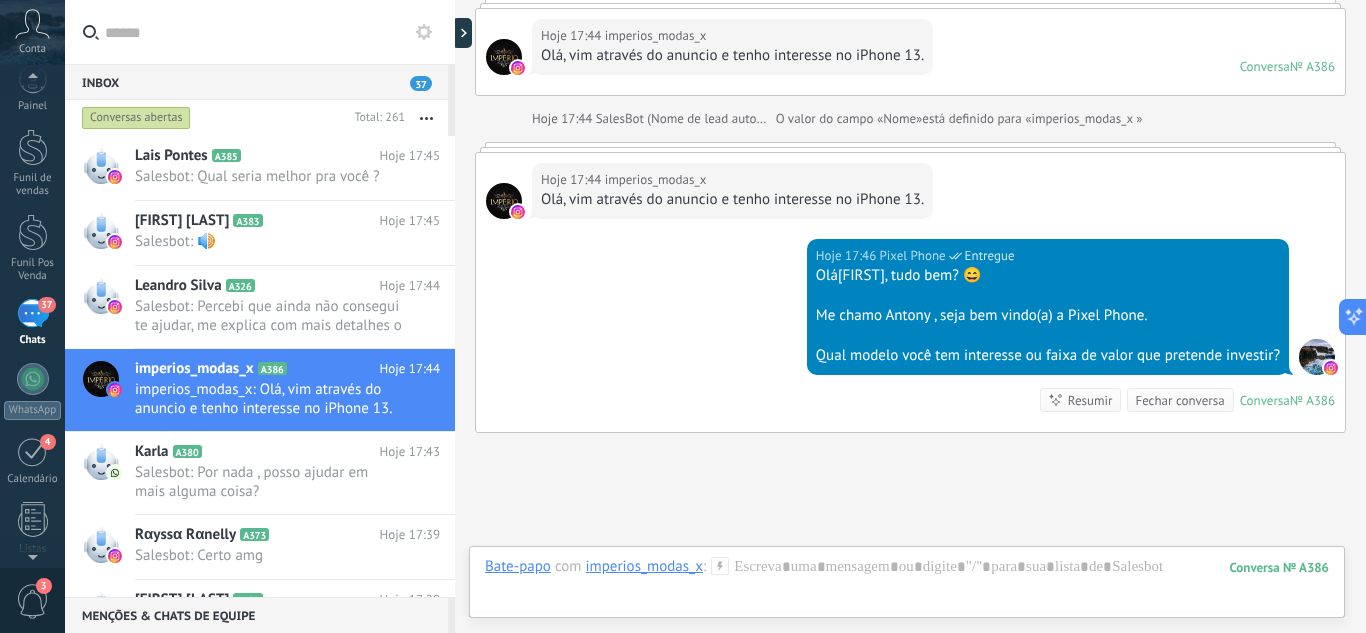 scroll, scrollTop: 292, scrollLeft: 0, axis: vertical 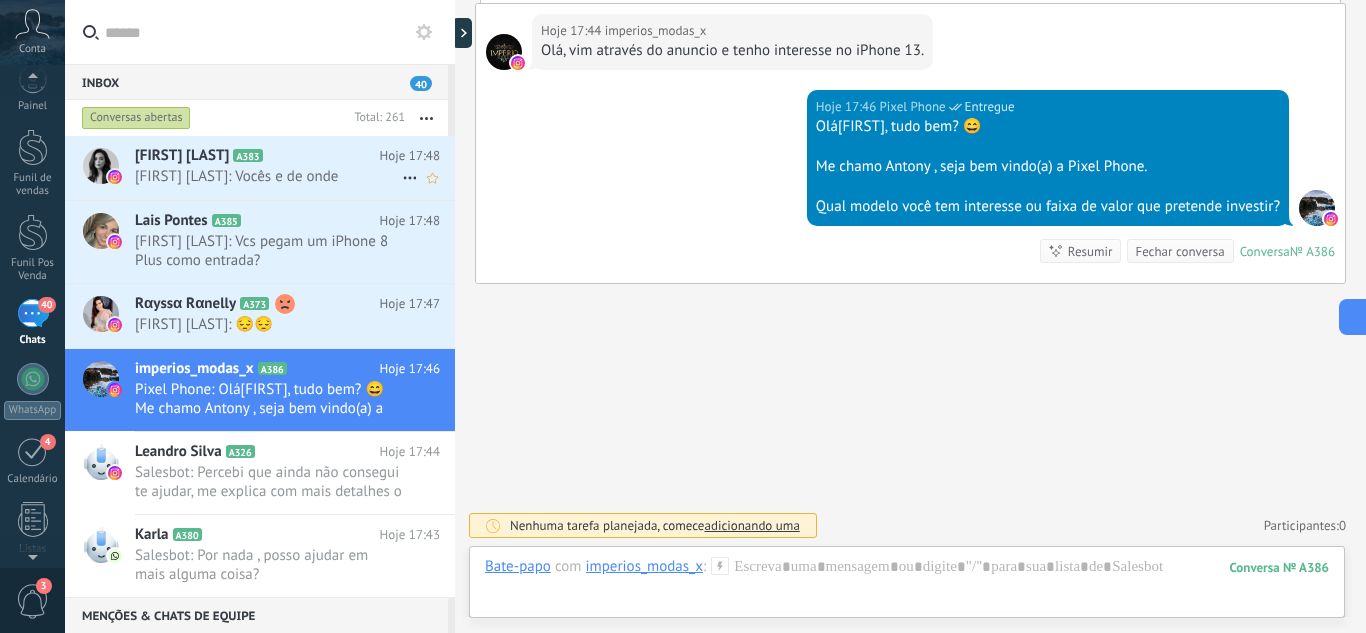 click on "[FIRST] [LAST]: Vocês e de onde" at bounding box center [268, 176] 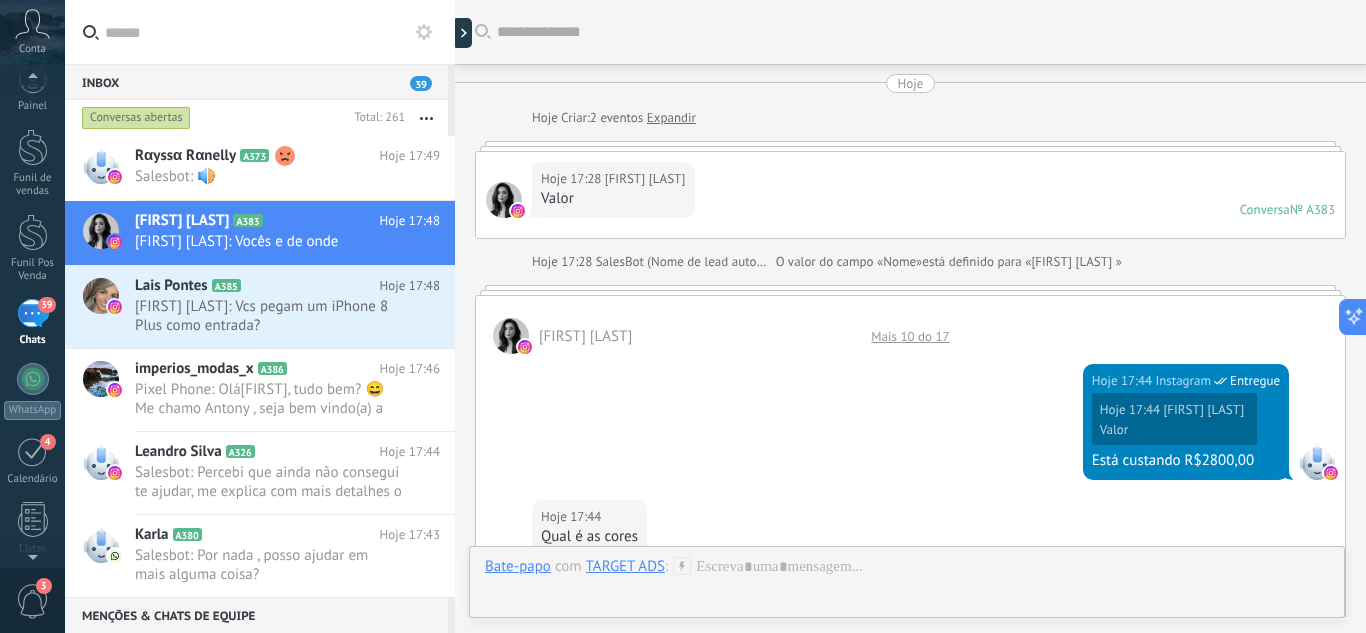 scroll, scrollTop: 1016, scrollLeft: 0, axis: vertical 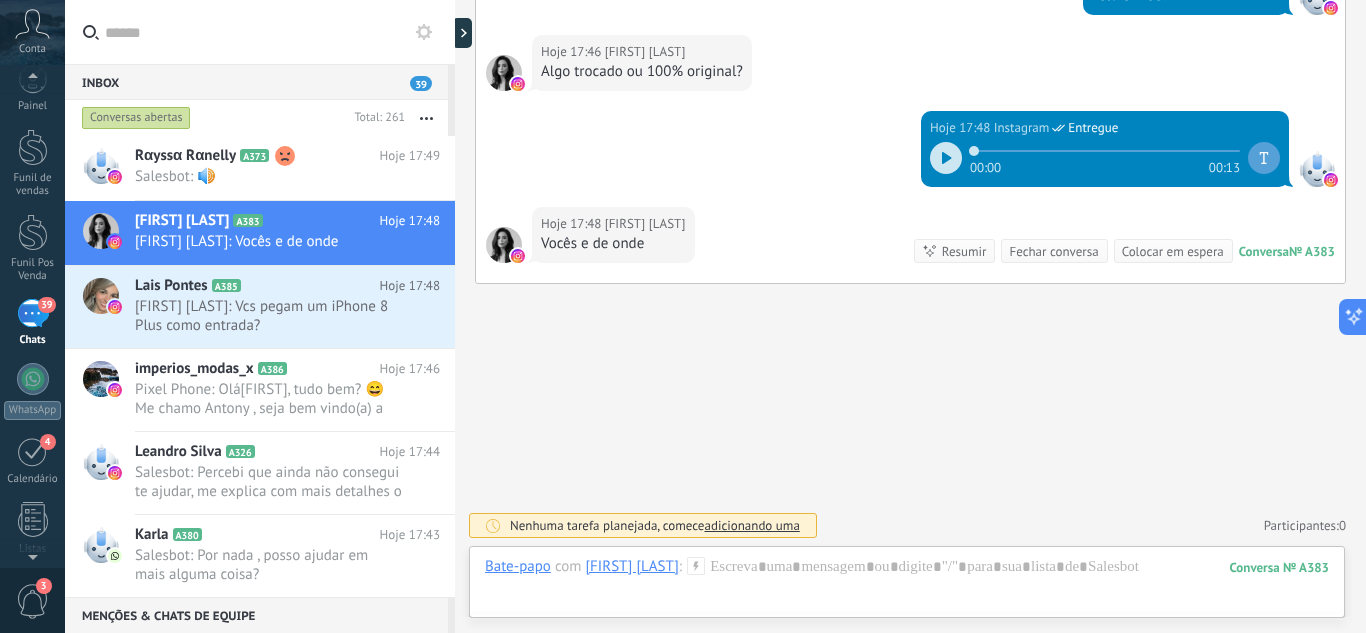 click 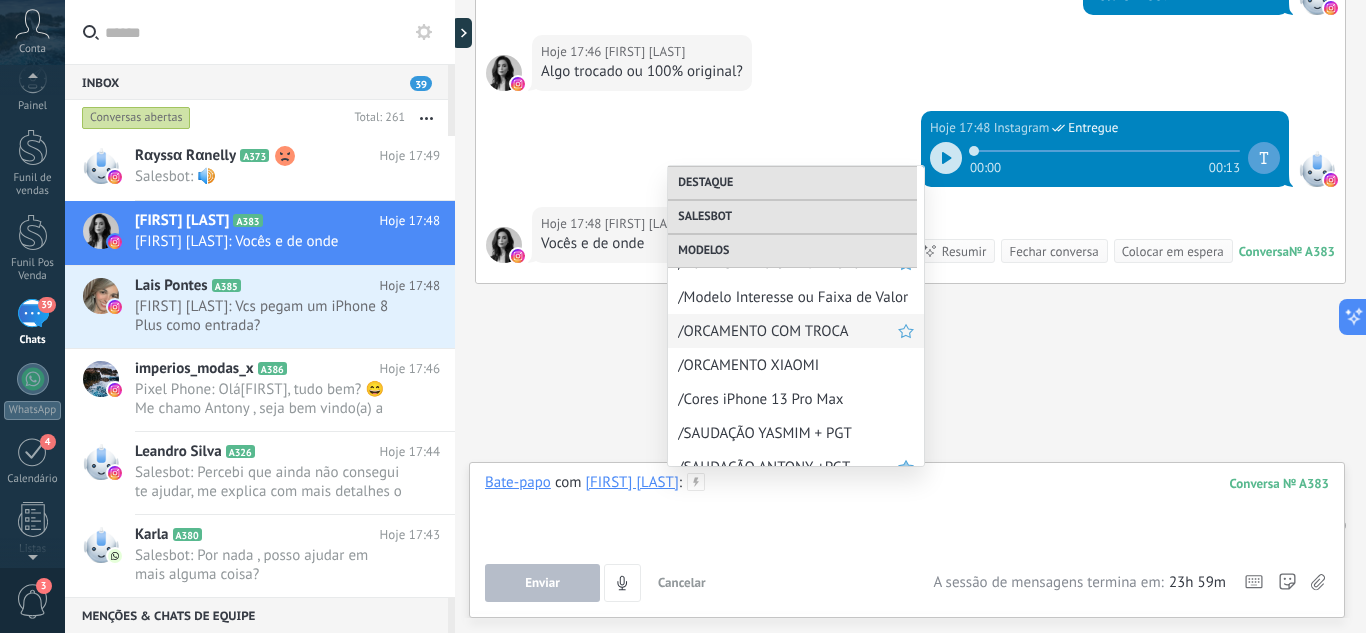 scroll, scrollTop: 788, scrollLeft: 0, axis: vertical 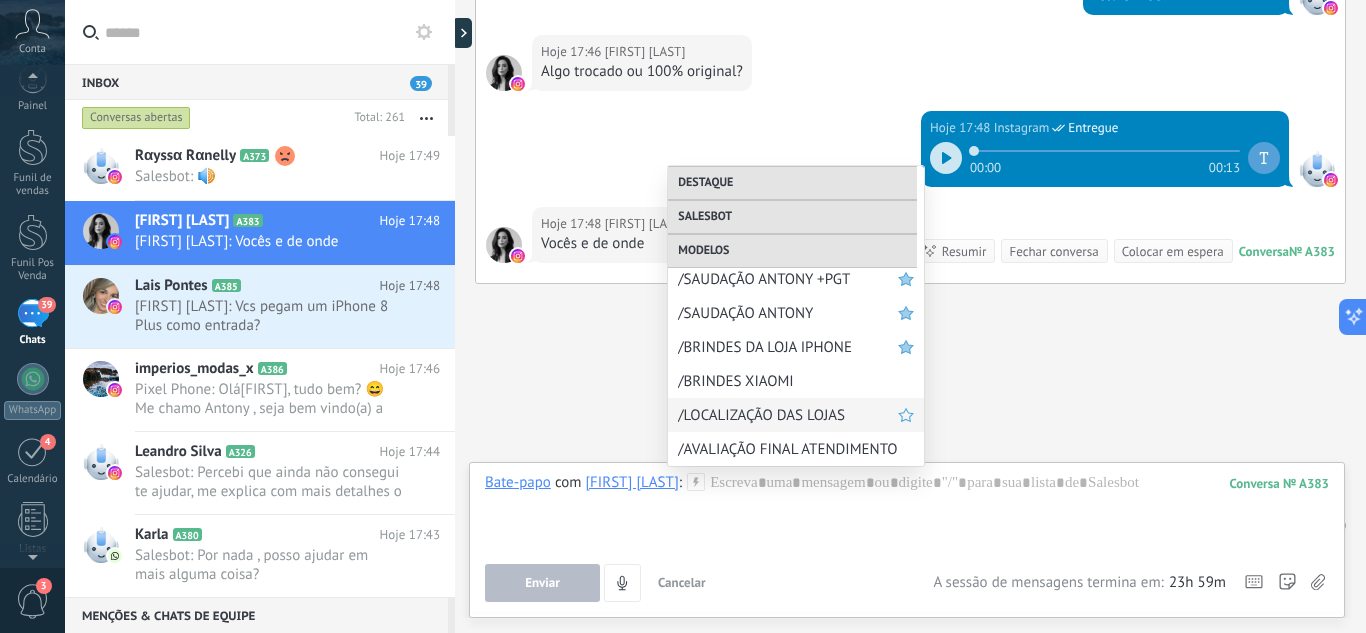 click on "/LOCALIZAÇÃO DAS LOJAS" at bounding box center [788, 415] 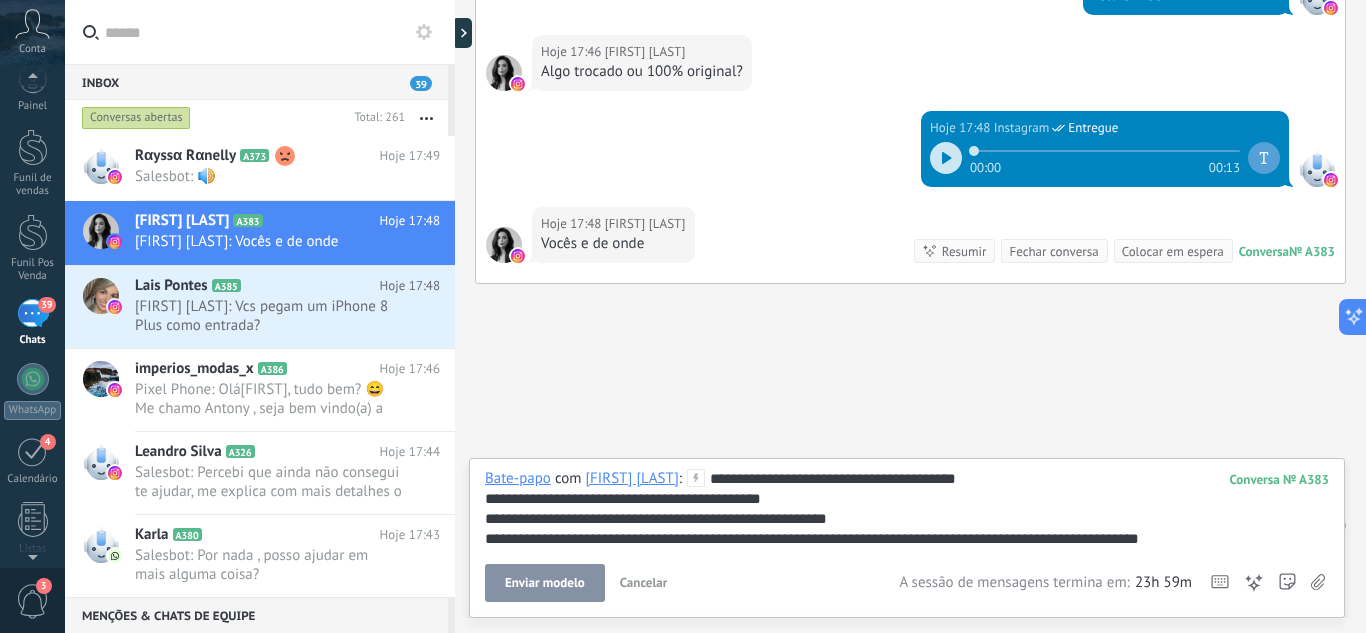 click on "Enviar modelo" at bounding box center (545, 583) 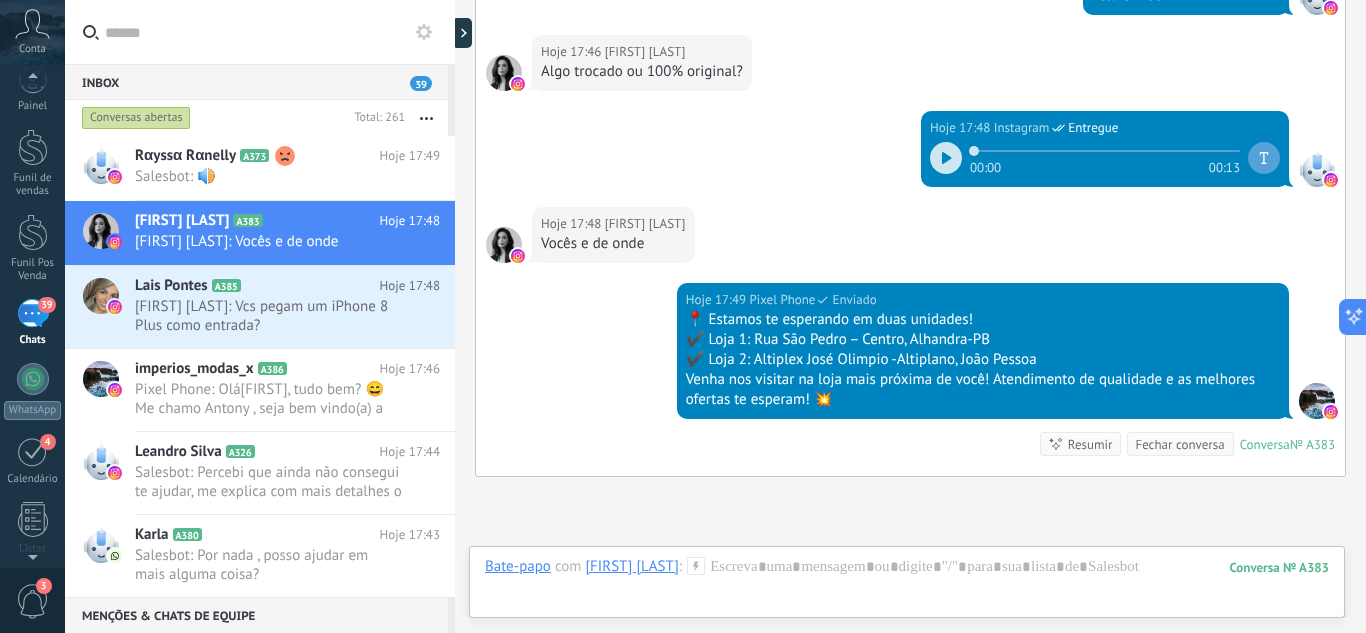 scroll, scrollTop: 1209, scrollLeft: 0, axis: vertical 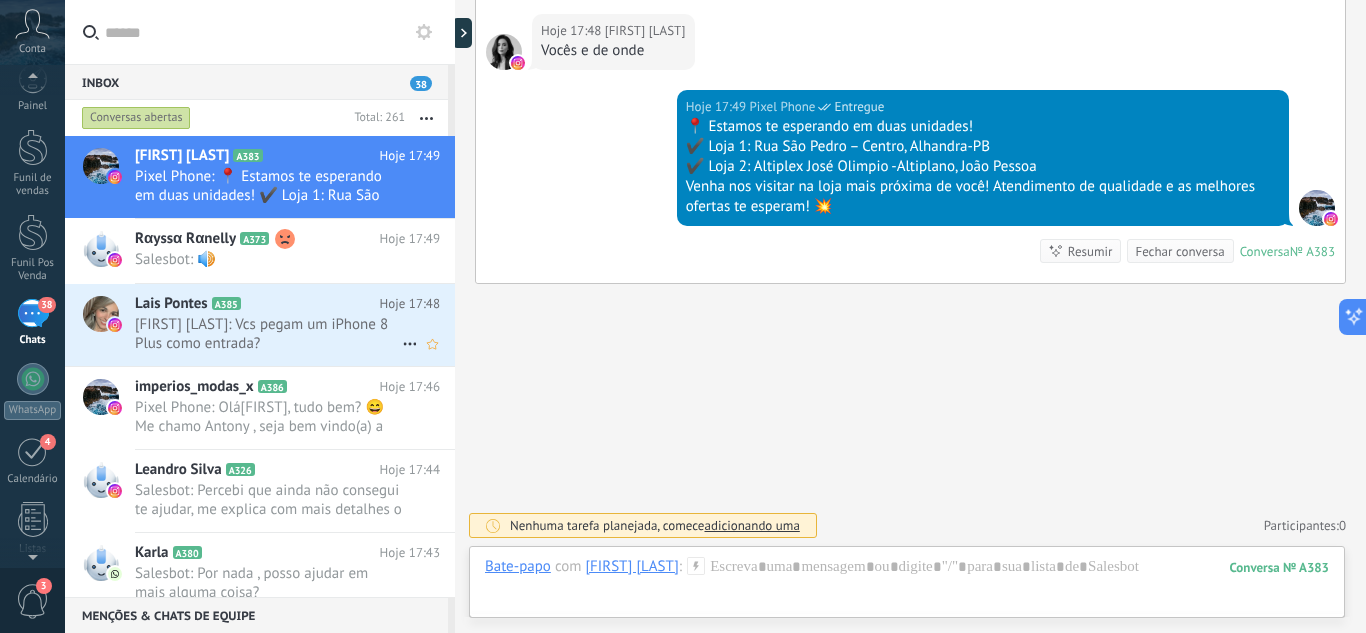 click on "[FIRST] [LAST]: Vcs pegam um iPhone 8 Plus como entrada?" at bounding box center [268, 334] 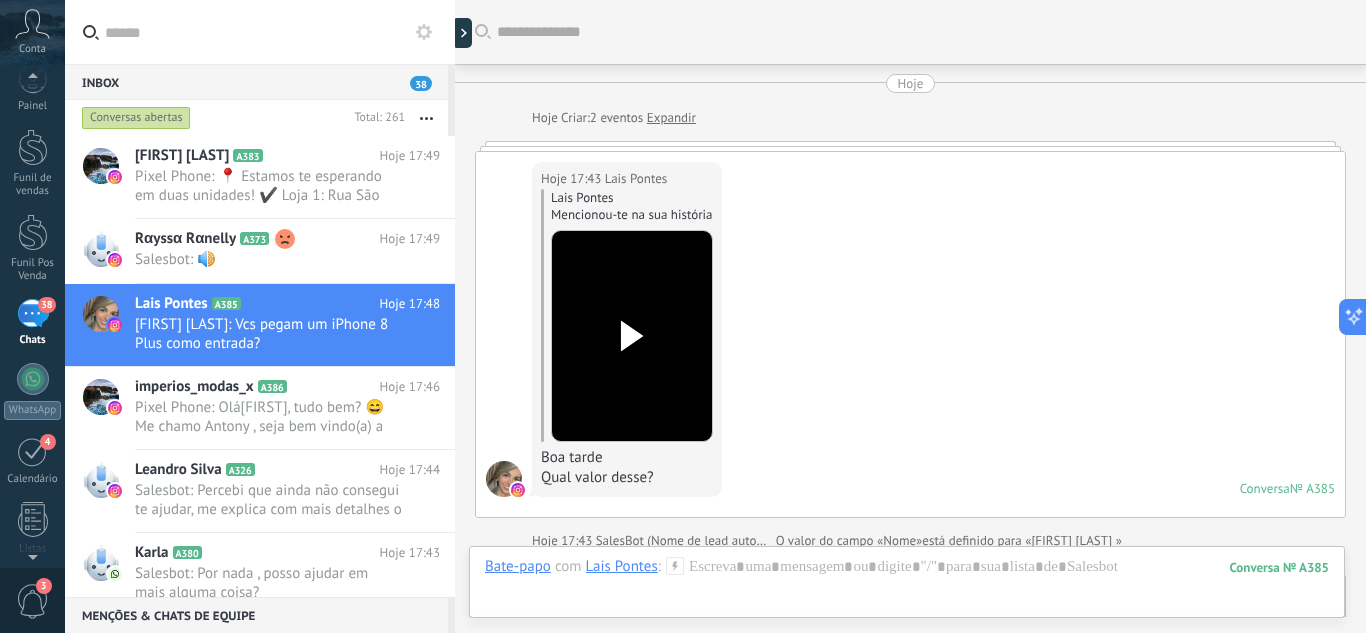 scroll, scrollTop: 1240, scrollLeft: 0, axis: vertical 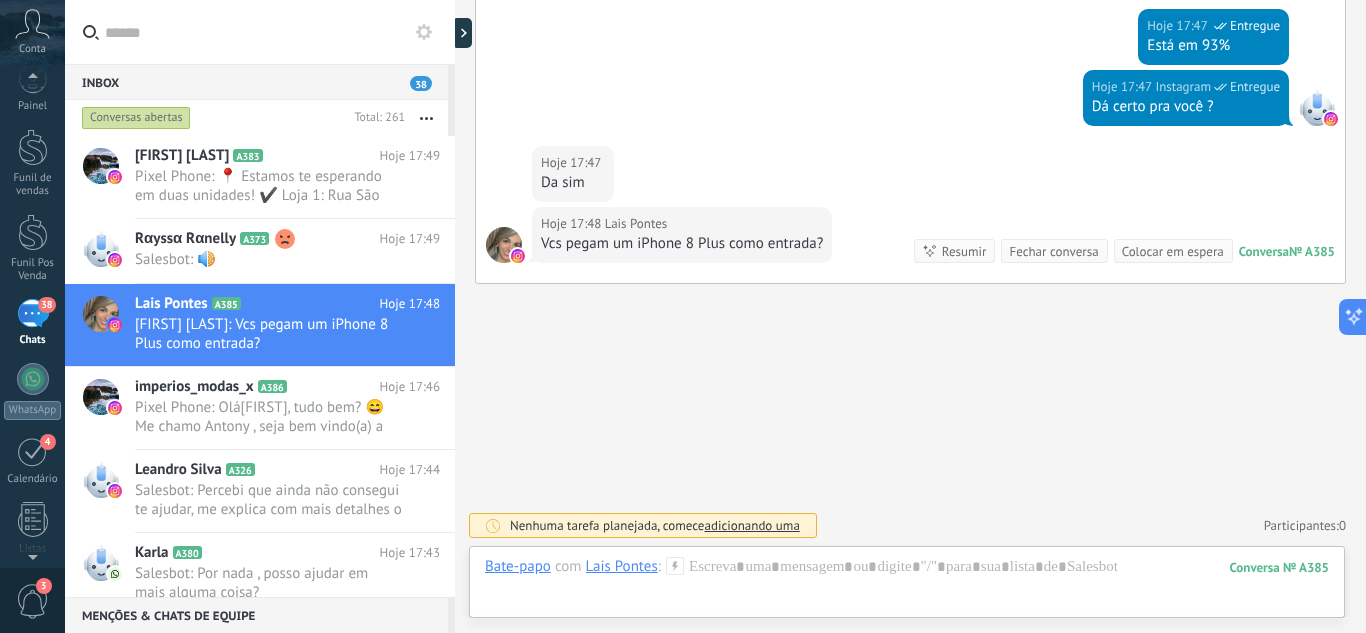 click 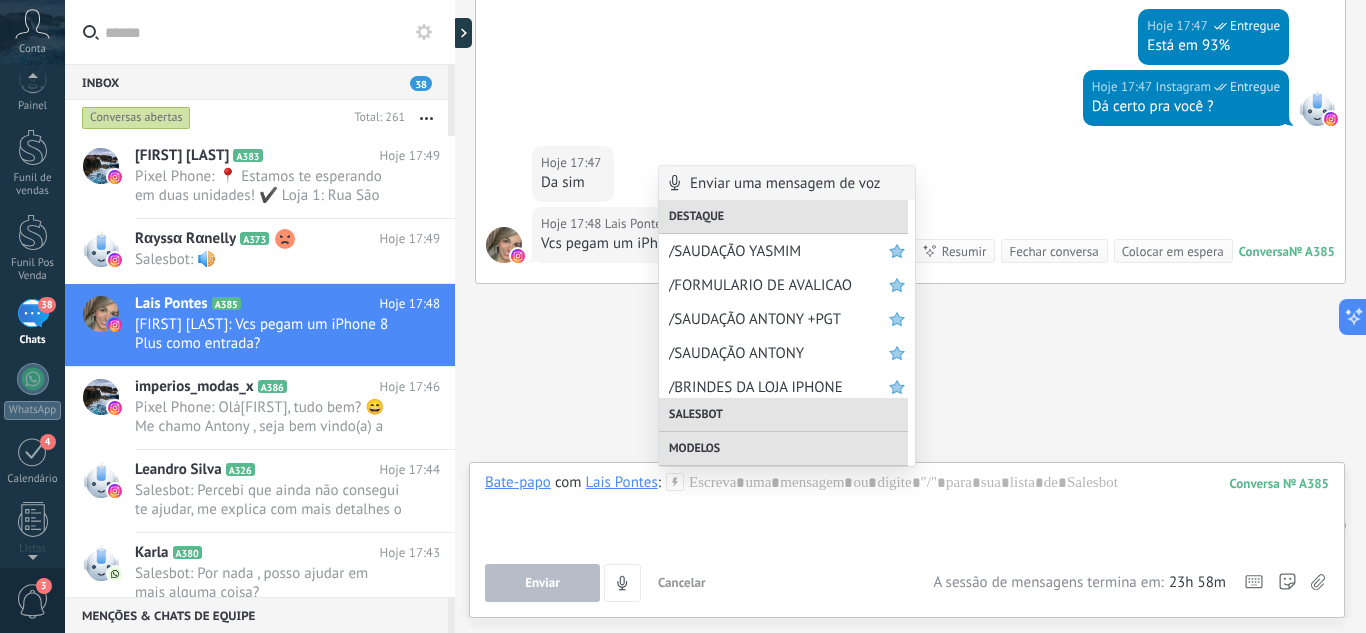 click on "/FORMULARIO DE AVALICAO" at bounding box center (779, 285) 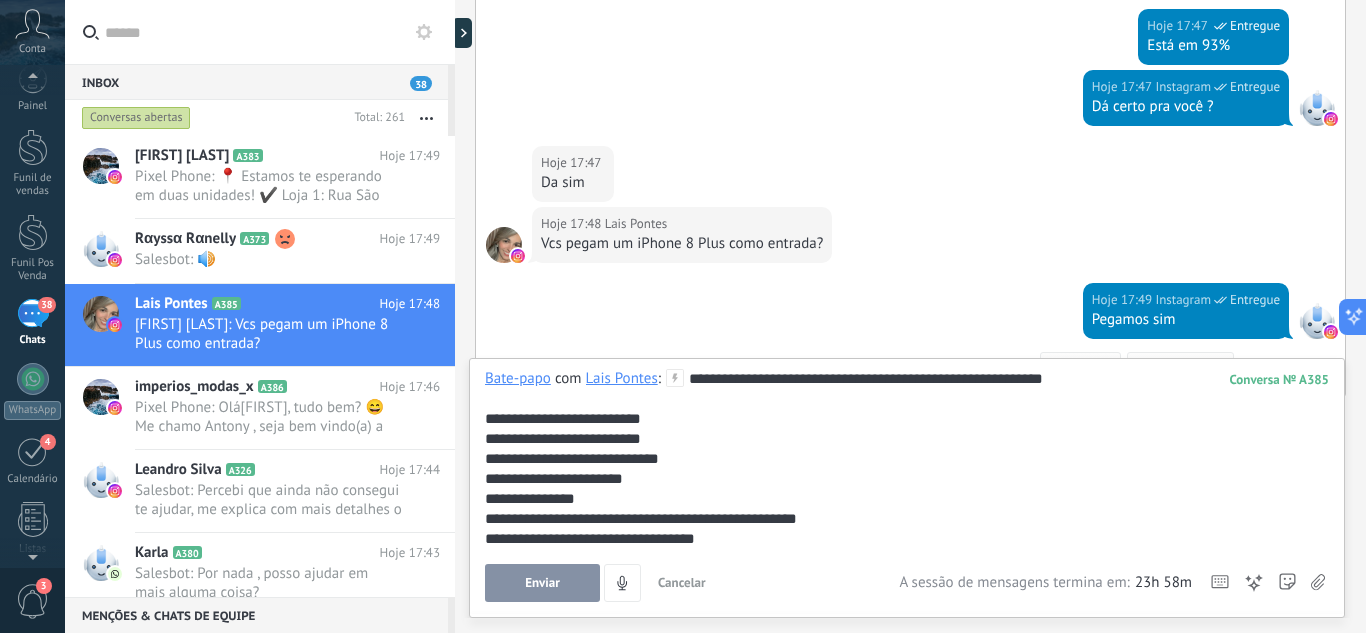 scroll, scrollTop: 1353, scrollLeft: 0, axis: vertical 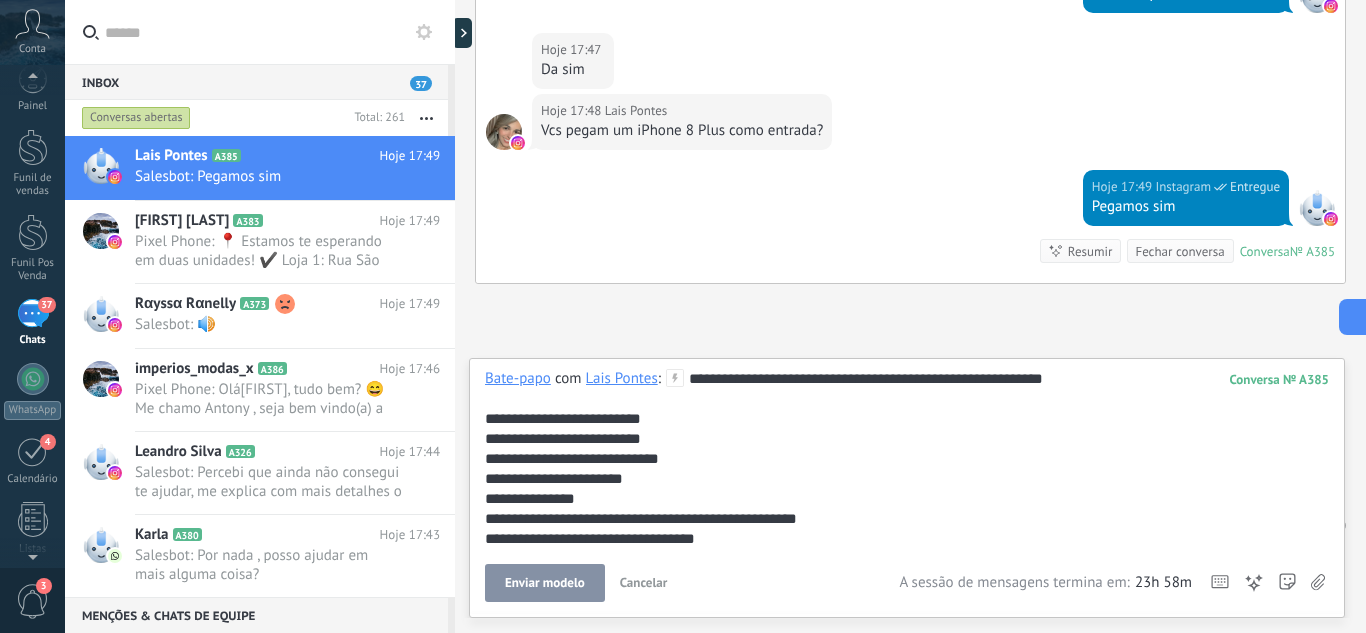 click on "Enviar modelo" at bounding box center (545, 583) 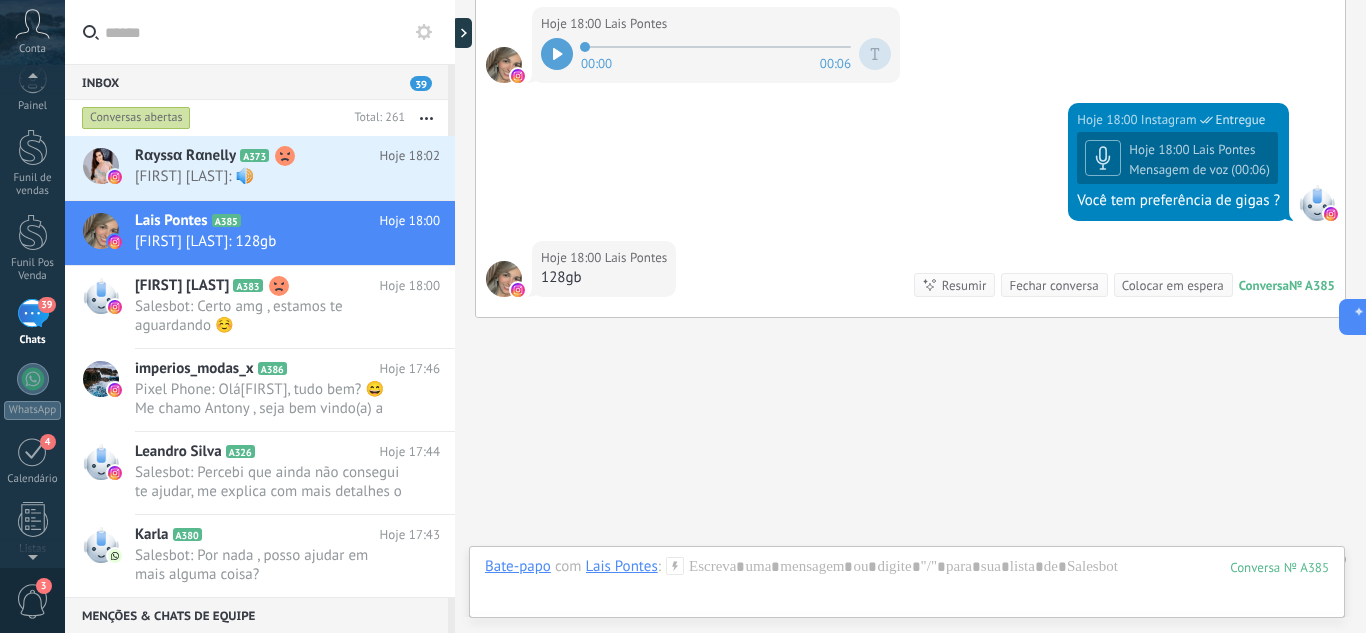 scroll, scrollTop: 2735, scrollLeft: 0, axis: vertical 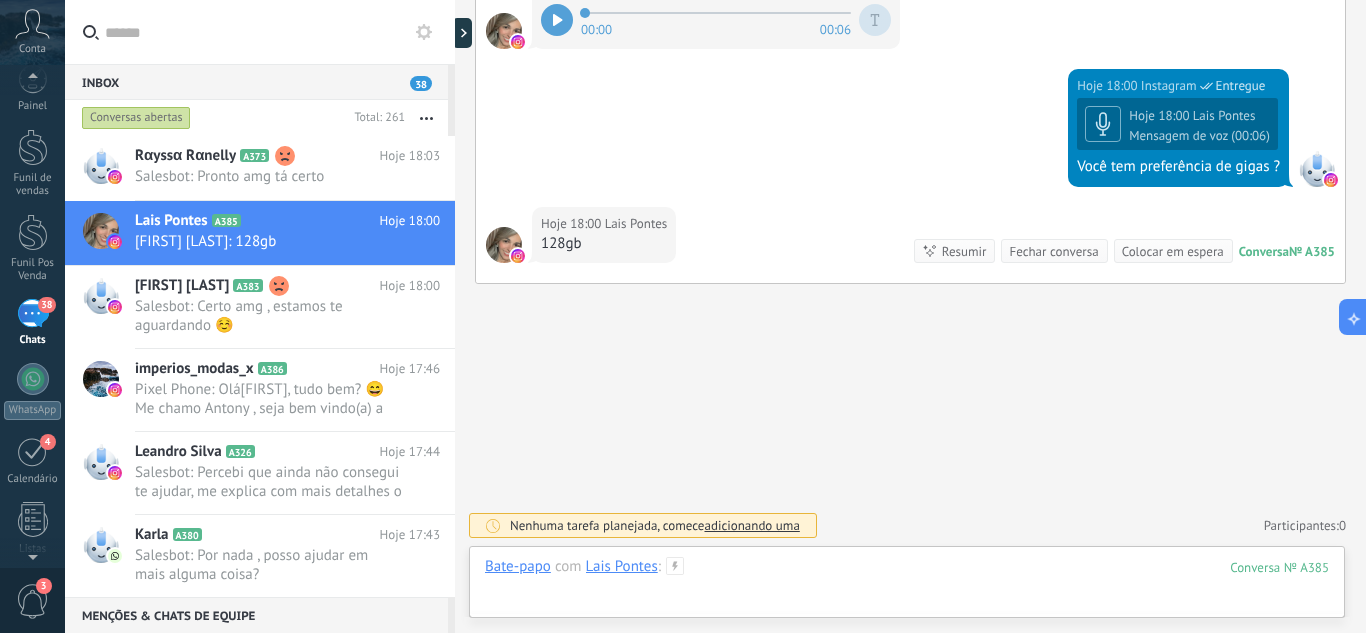 click at bounding box center (907, 587) 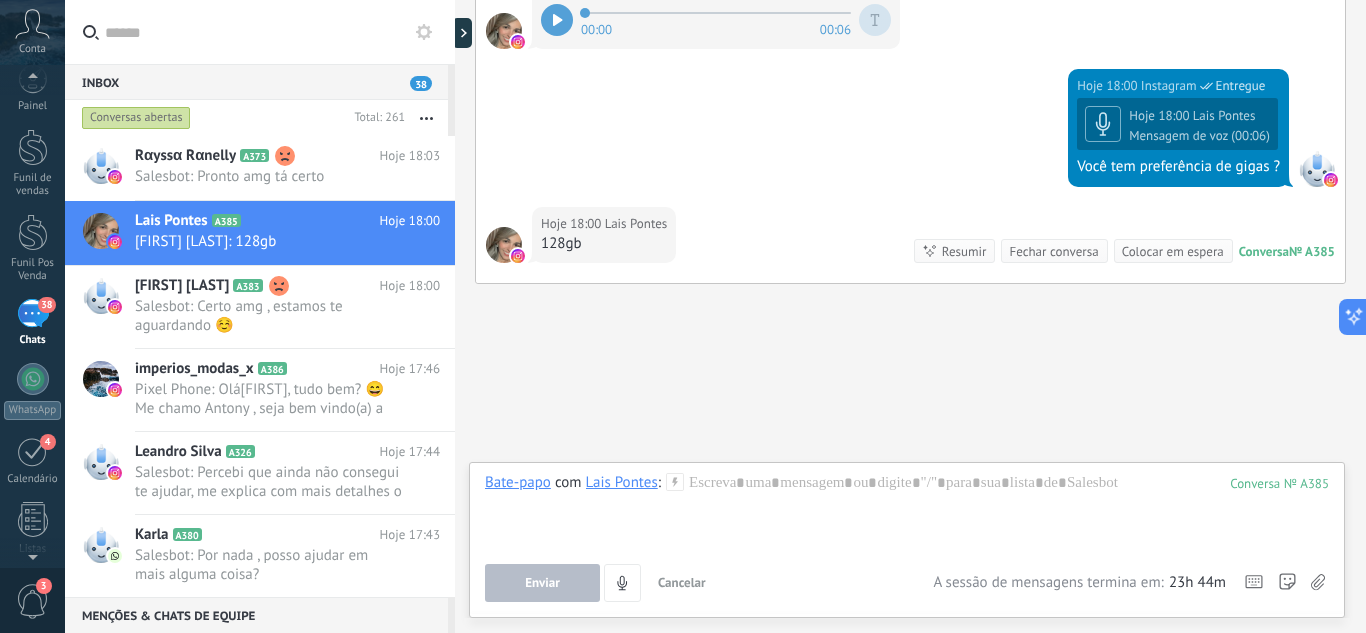 click on "Buscar Carregar mais Hoje Hoje Criar:  2  eventos   Expandir Hoje 17:43 [FIRST] [LAST]  [FIRST] [LAST] Mencionou-te na sua história Boa tarde Qual valor desse? Conversa  № A385 Conversa № A385 Hoje 17:43 SalesBot (Nome de lead automático)  O valor do campo «Nome»  está definido para «[FIRST] [LAST] » [FIRST] [LAST]  Mais 8 do 8 Hoje 17:46 [FIRST] [LAST]  Hoje 17:45 Instagram  Está custando R$1100,00 E o de 128gb? Hoje 17:46 Instagram  Entregue Está custando R$1200,00 Hoje 17:46 [FIRST] [LAST]  A bateria tá quanto? Hoje 17:46 Instagram  Entregue De qual dos 2 Hoje 17:46 [FIRST] [LAST]  Do xr 128gb Hoje 17:47 [FIRST] [LAST]  Download Hoje 17:47 Instagram  Entregue Está em 93% Hoje 17:47 Instagram  Entregue Dá certo pra você ? Hoje 17:47 [FIRST] [LAST]  Da sim Hoje 17:48 [FIRST] [LAST]  Vcs pegam um iPhone 8 Plus como entrada? Hoje 17:49 Instagram  Entregue Pegamos sim Hoje 17:50 Pixel Phone  Entregue Me manda algumas informações sobre seu aparelho, por favor:   📱Qual o modelo e memória? Rose gold" at bounding box center (910, -1051) 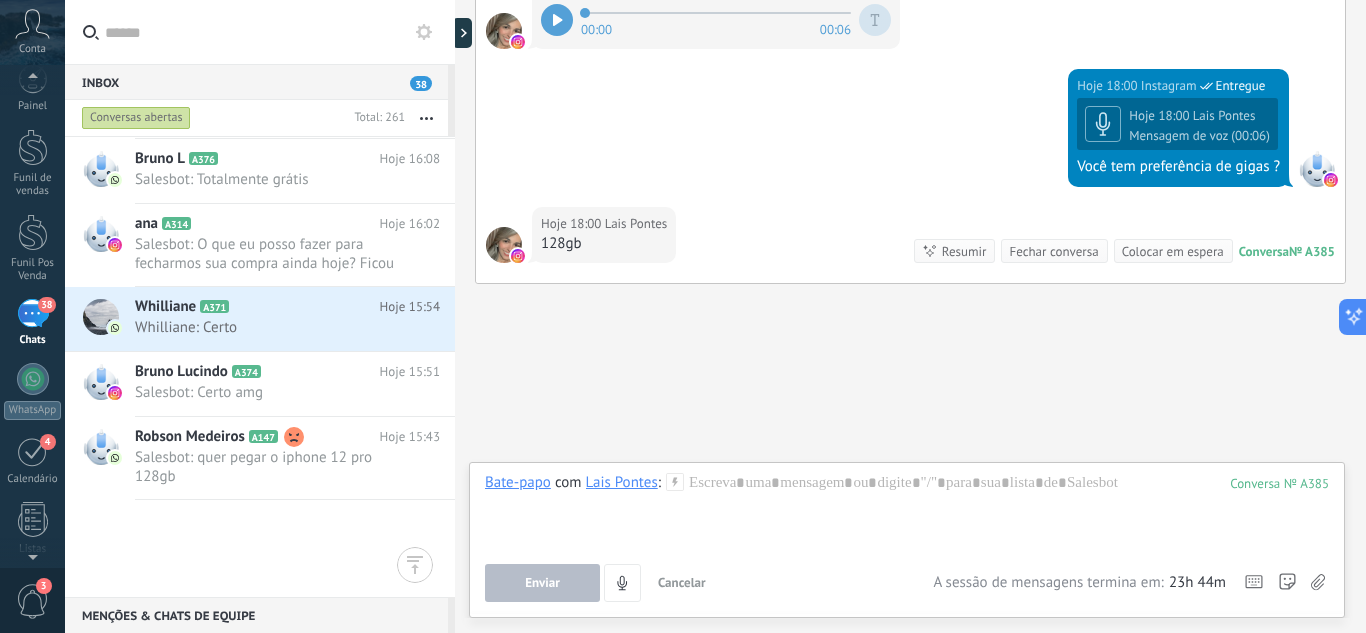 scroll, scrollTop: 701, scrollLeft: 0, axis: vertical 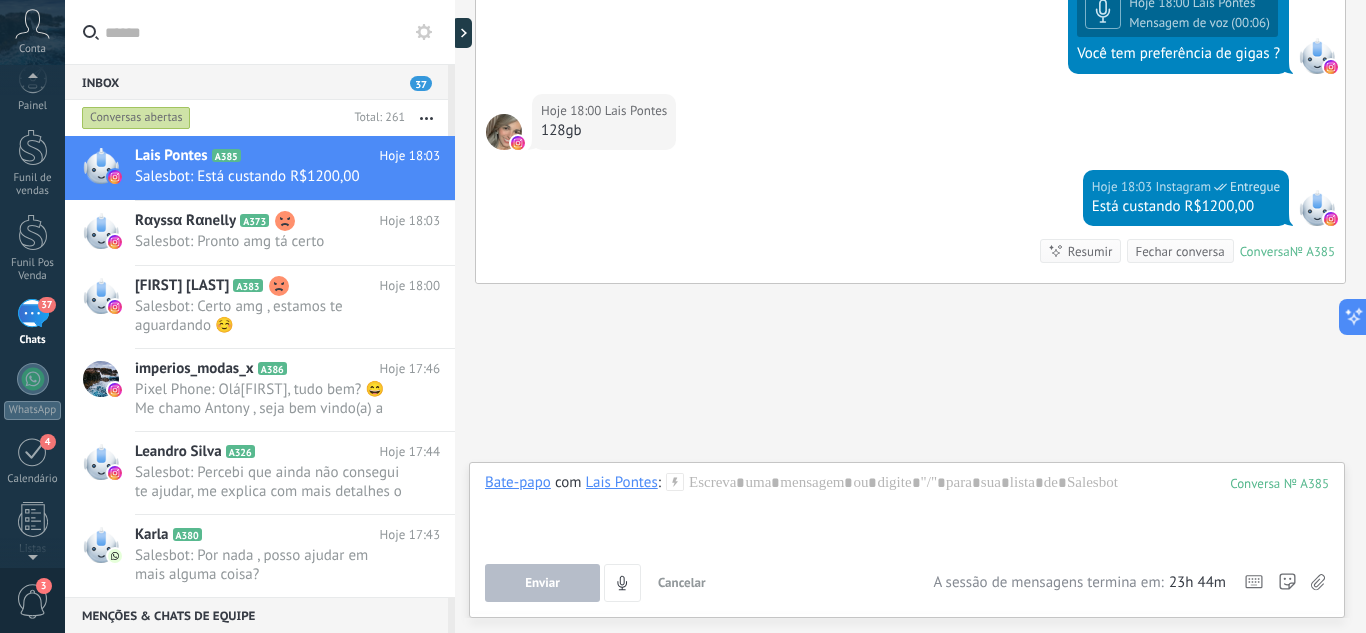 click on "Bate-papo   com   [FIRST] [LAST] :" at bounding box center (584, 483) 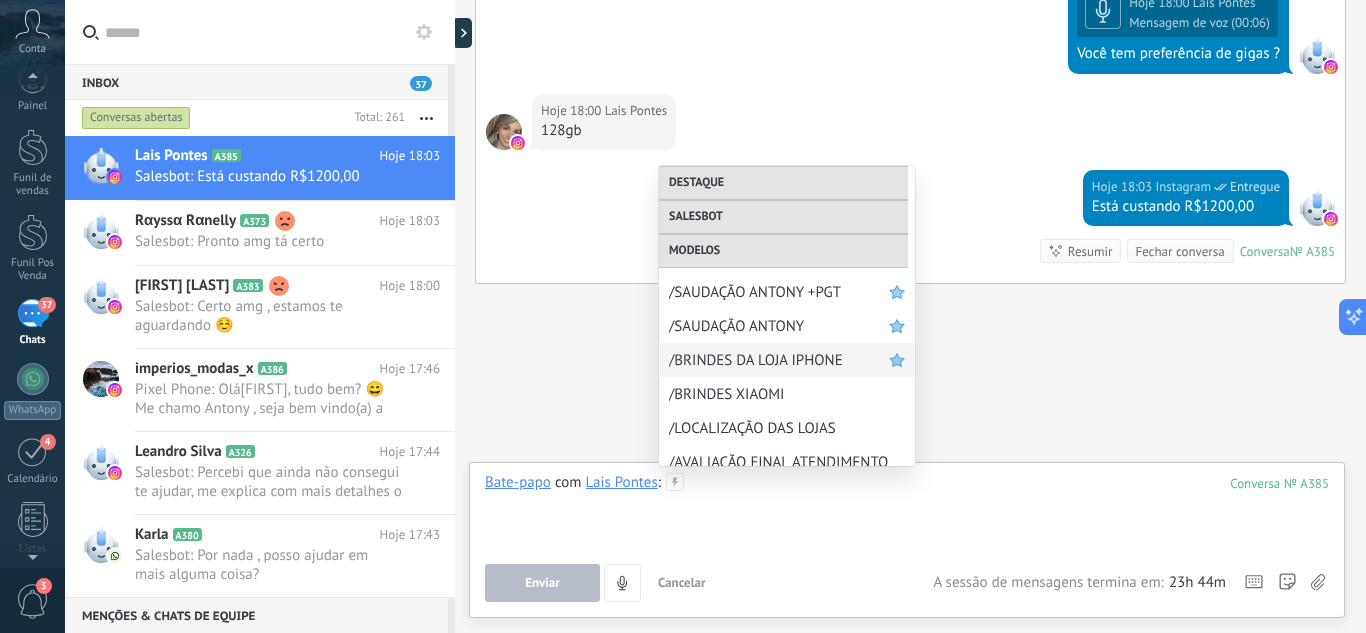 scroll, scrollTop: 788, scrollLeft: 0, axis: vertical 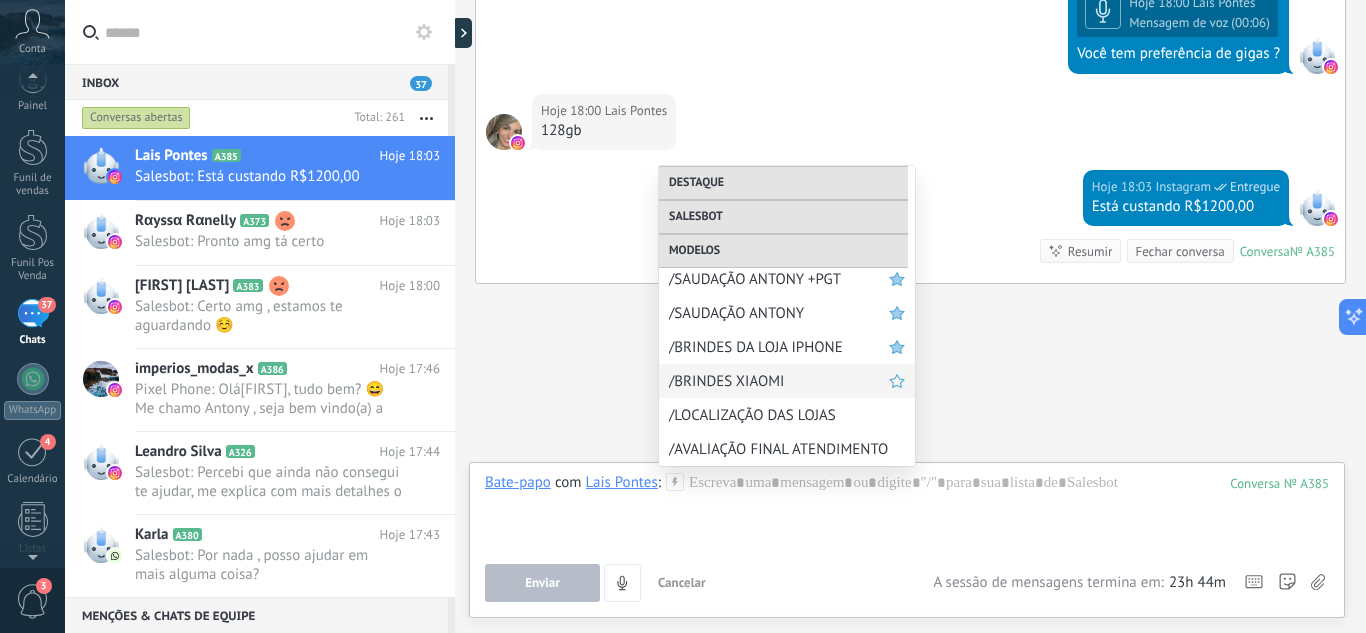 click on "/BRINDES XIAOMI" at bounding box center [779, 381] 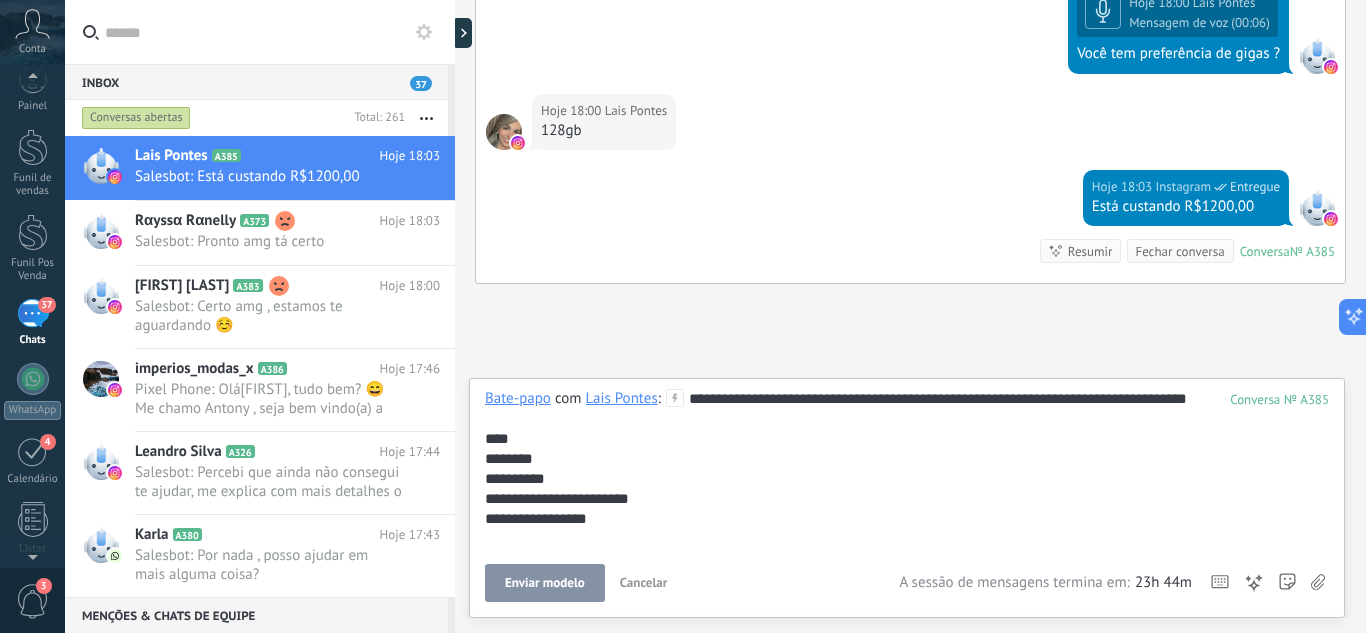 click on "Enviar modelo" at bounding box center [545, 583] 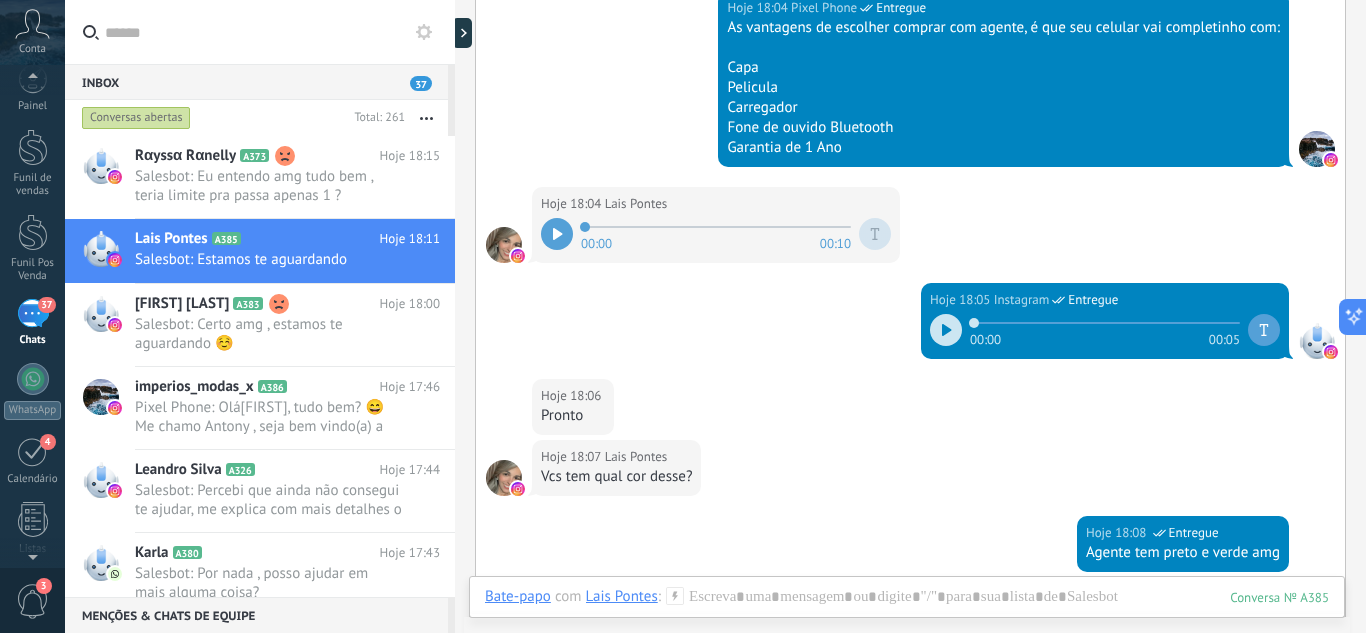 scroll, scrollTop: 4144, scrollLeft: 0, axis: vertical 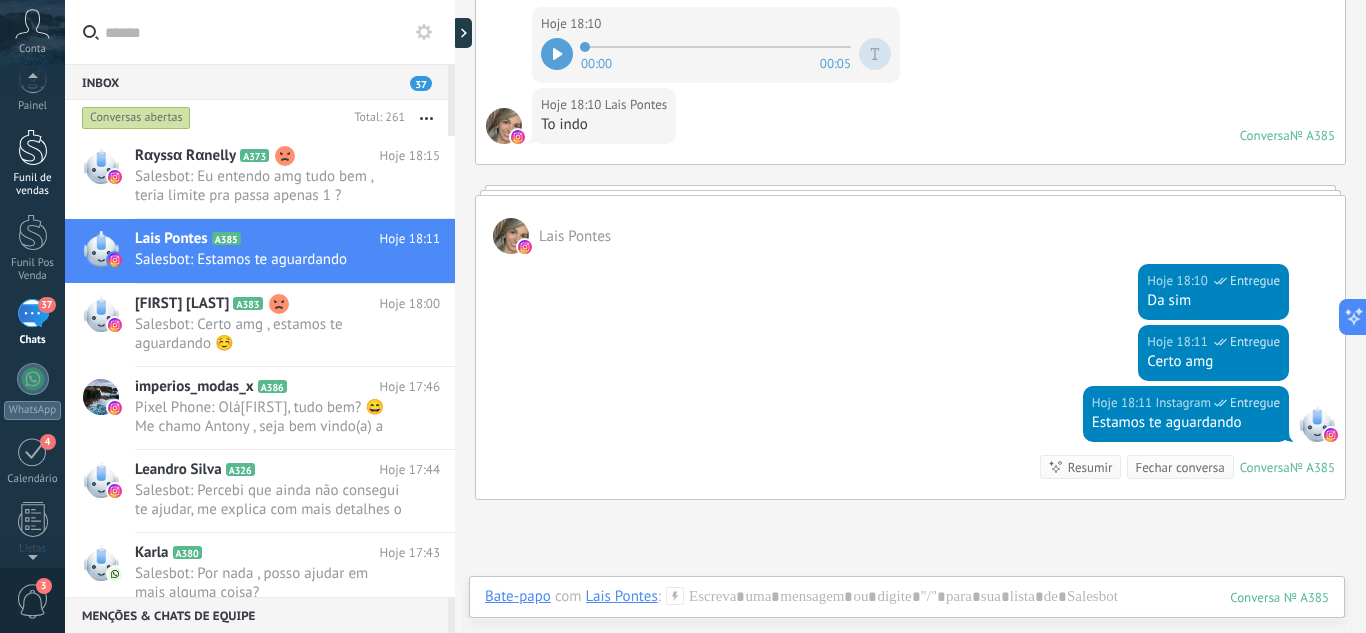 click on "Funil de vendas" at bounding box center [33, 185] 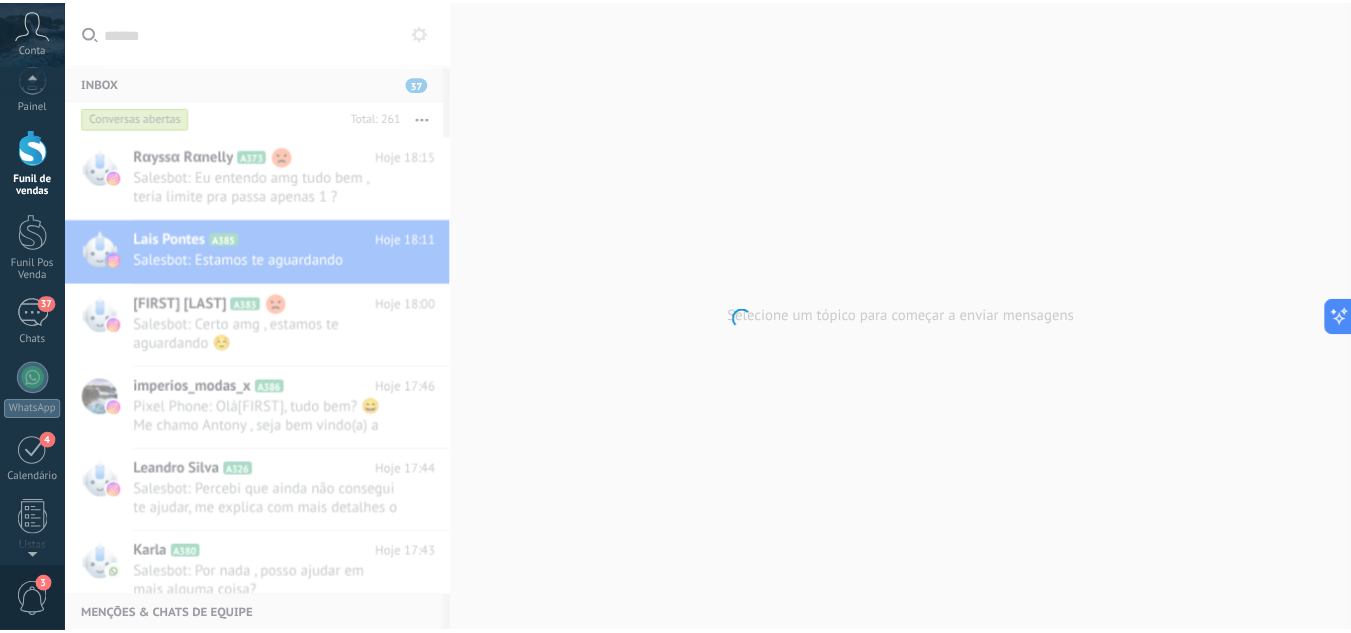 scroll, scrollTop: 0, scrollLeft: 0, axis: both 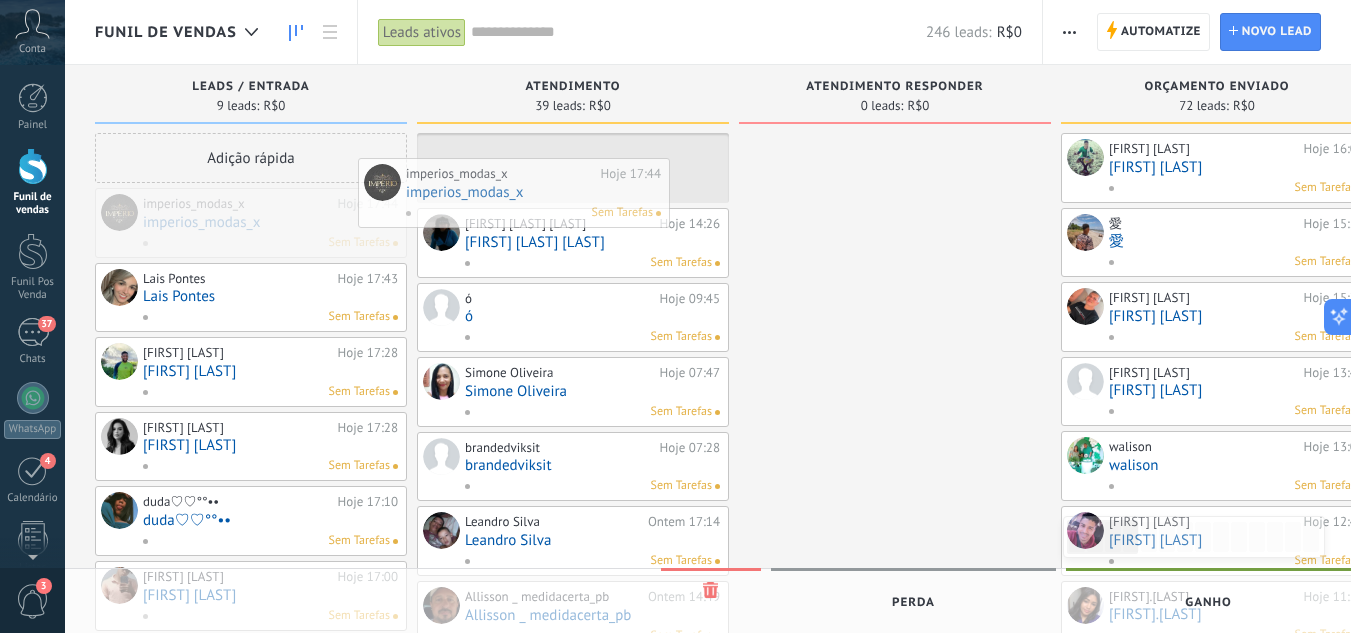 drag, startPoint x: 212, startPoint y: 224, endPoint x: 475, endPoint y: 194, distance: 264.7055 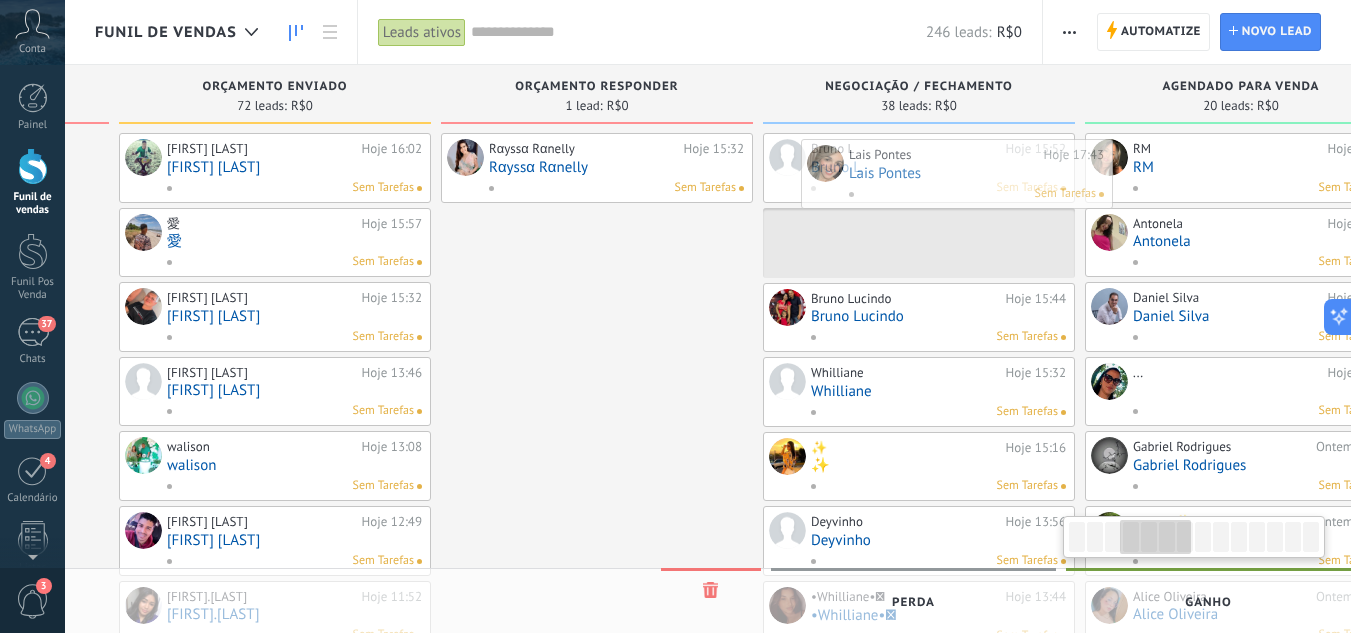 scroll, scrollTop: 0, scrollLeft: 961, axis: horizontal 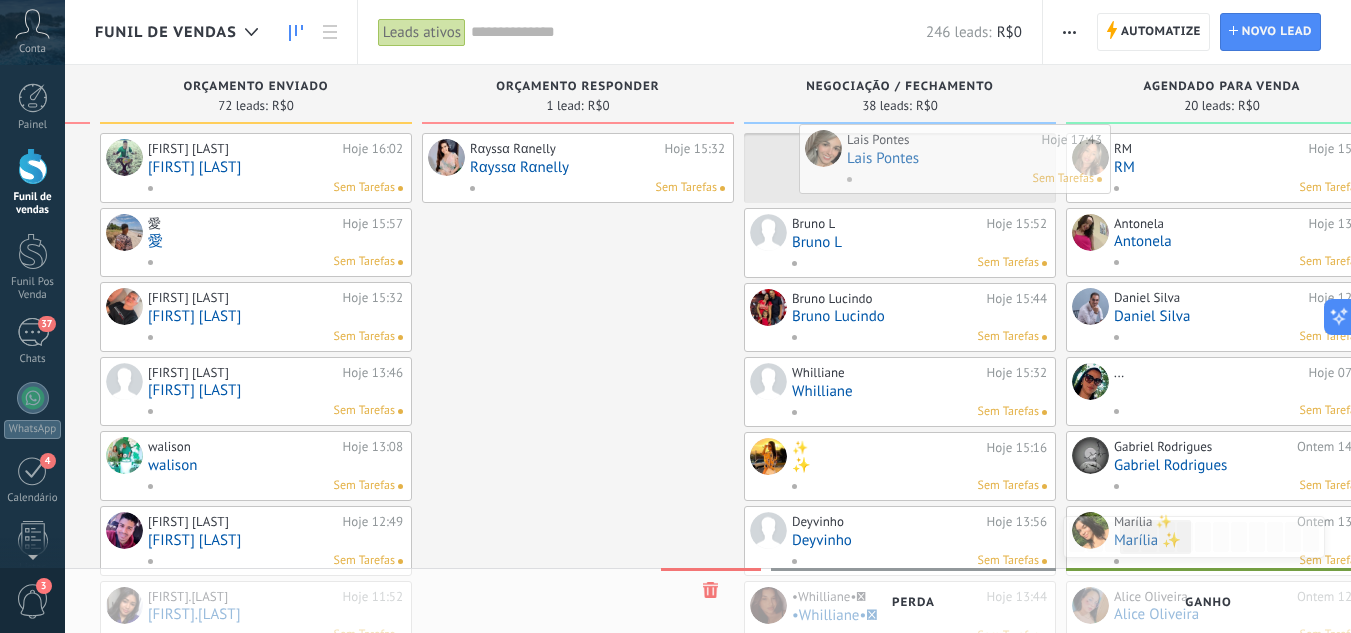 drag, startPoint x: 218, startPoint y: 221, endPoint x: 922, endPoint y: 157, distance: 706.9031 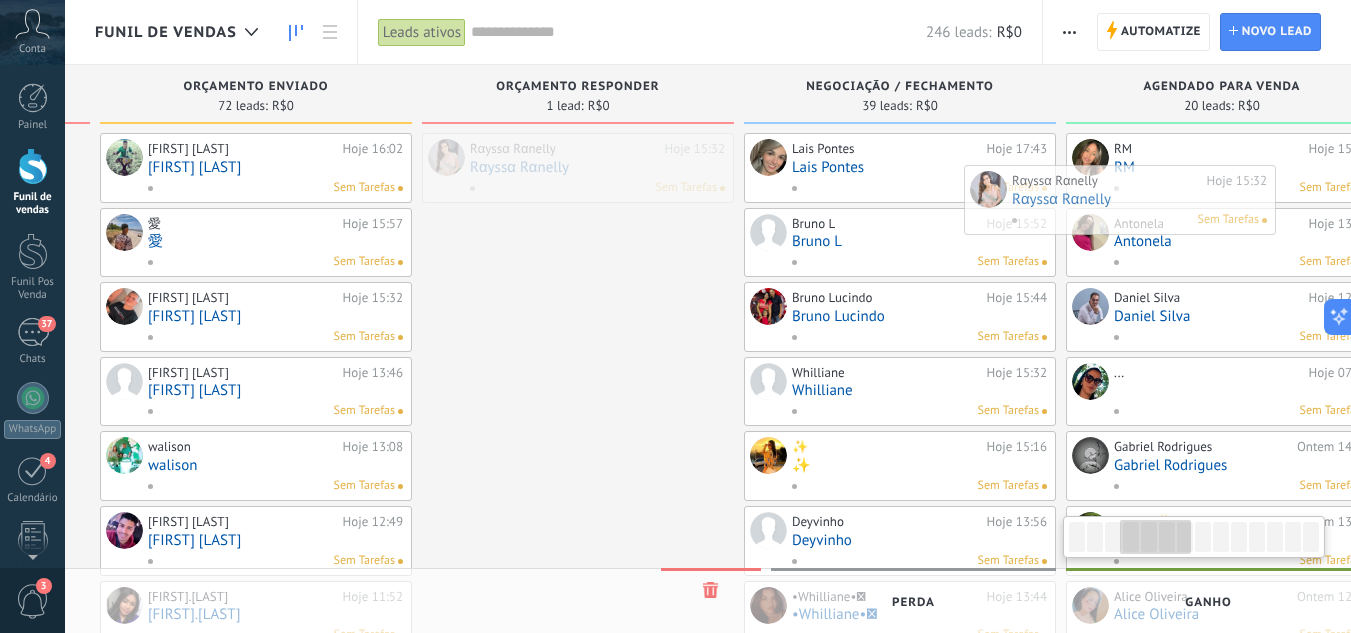 scroll, scrollTop: 0, scrollLeft: 990, axis: horizontal 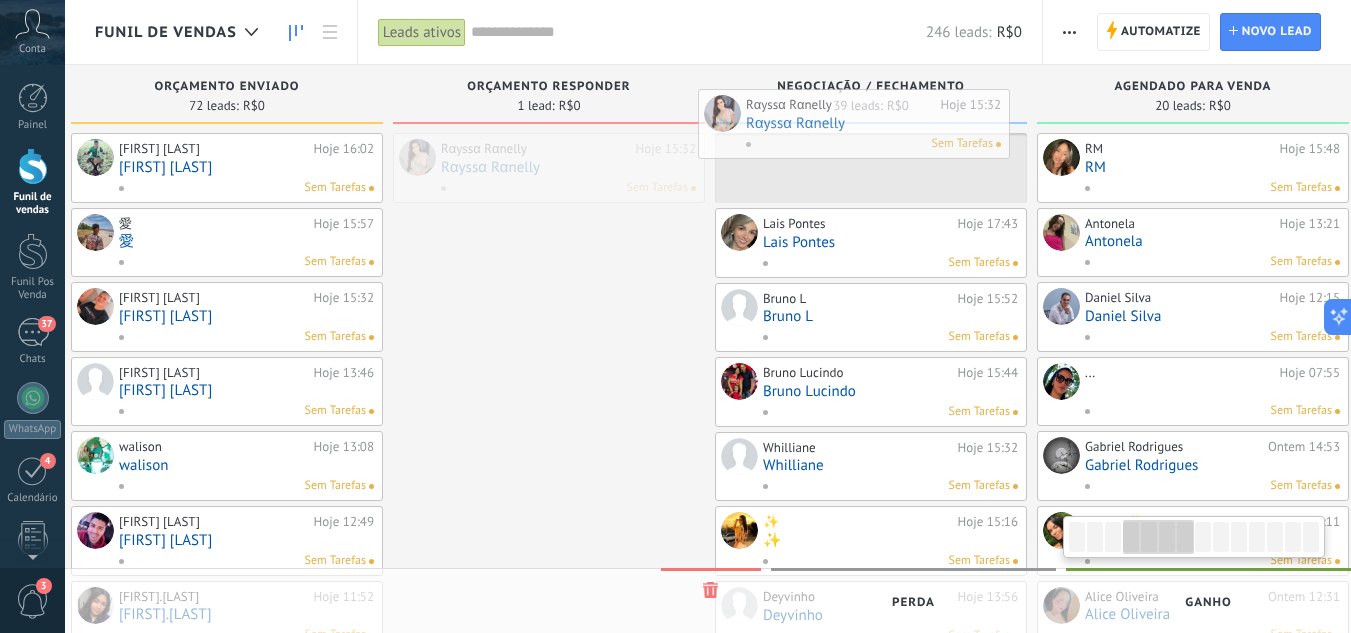 drag, startPoint x: 575, startPoint y: 153, endPoint x: 714, endPoint y: 142, distance: 139.43457 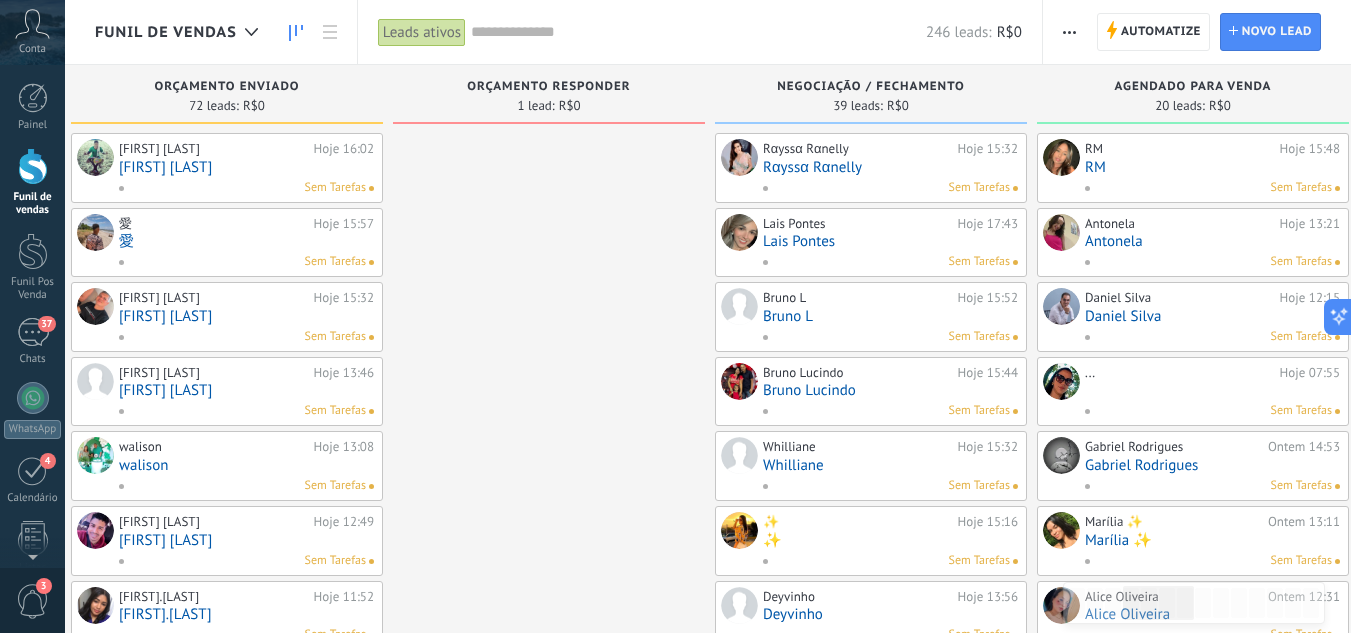 scroll, scrollTop: 0, scrollLeft: 296, axis: horizontal 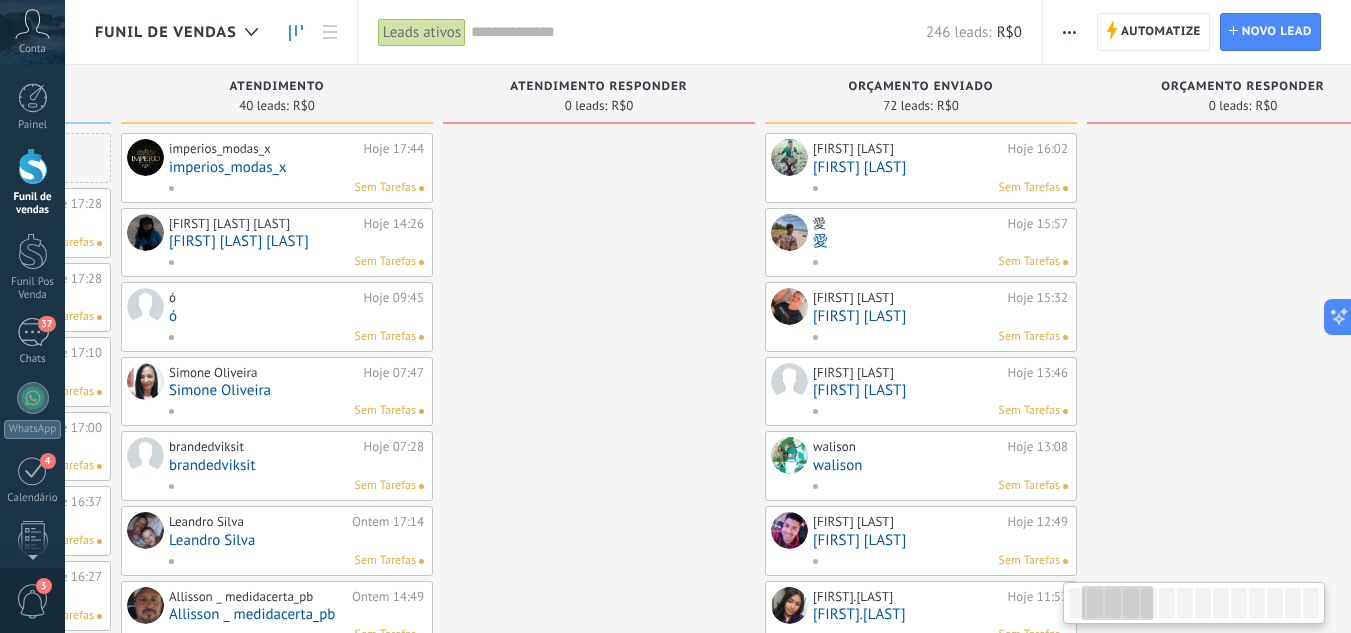drag, startPoint x: 637, startPoint y: 185, endPoint x: 1365, endPoint y: 114, distance: 731.45404 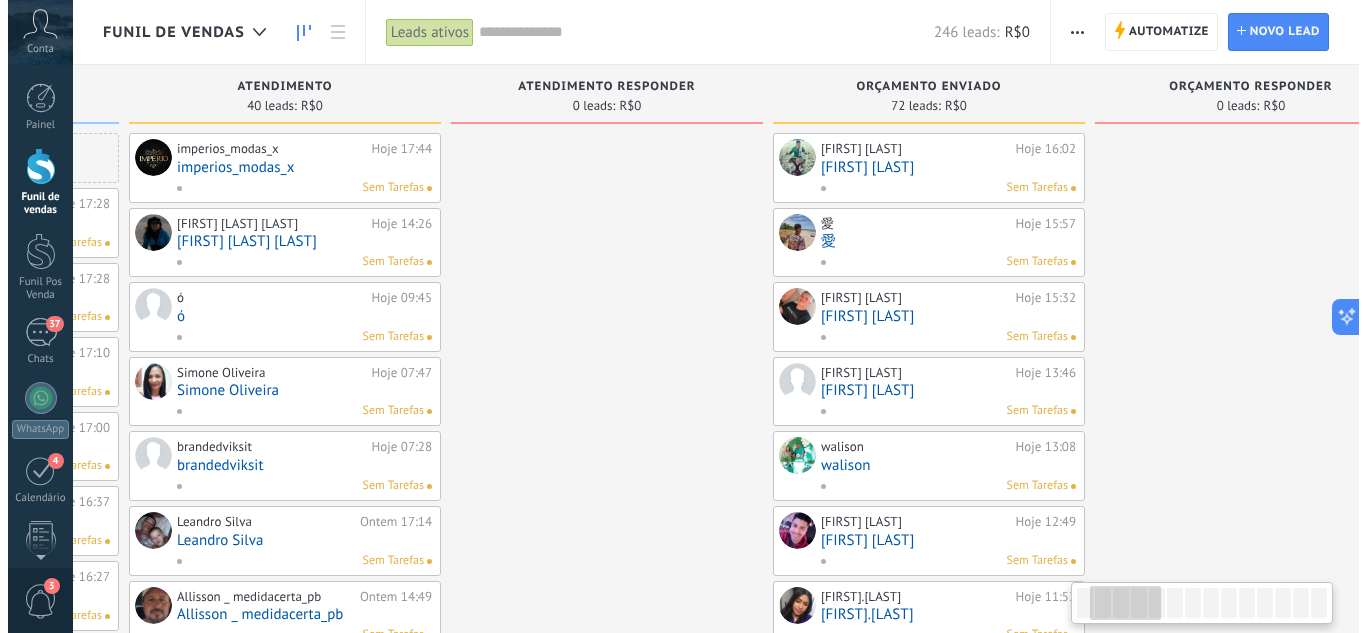 scroll, scrollTop: 0, scrollLeft: 0, axis: both 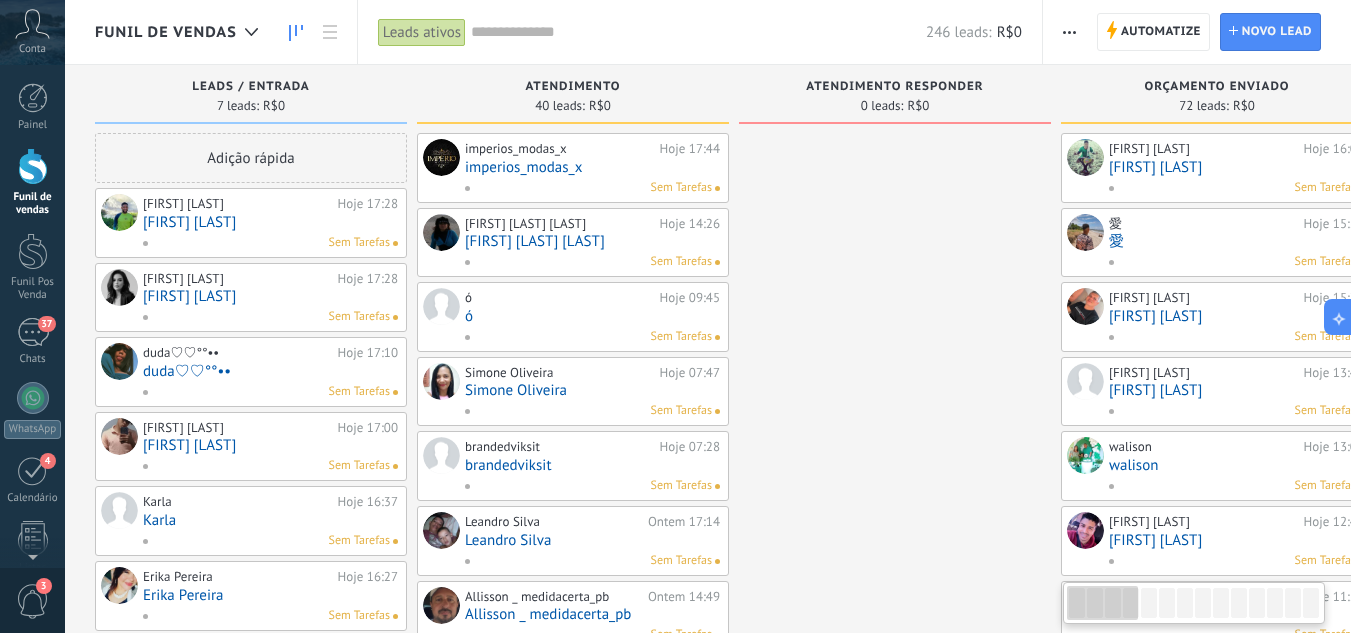 drag, startPoint x: 664, startPoint y: 200, endPoint x: 543, endPoint y: 156, distance: 128.7517 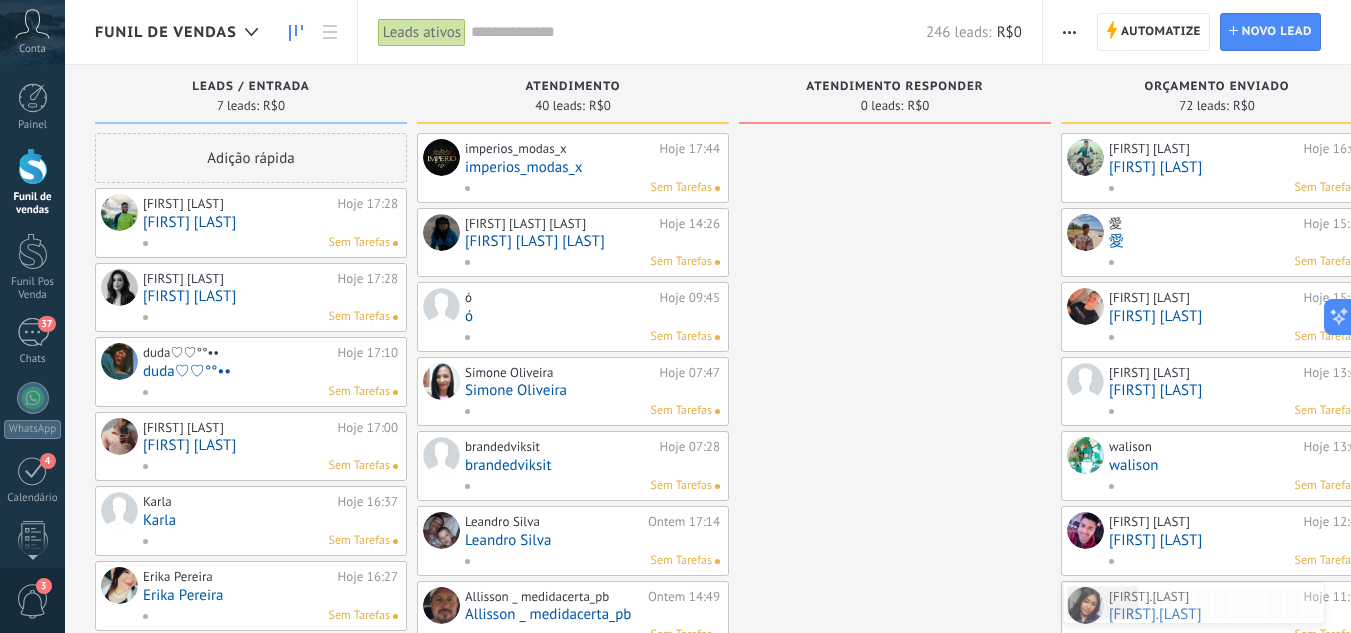 click on "[FIRST] [LAST]" at bounding box center [270, 222] 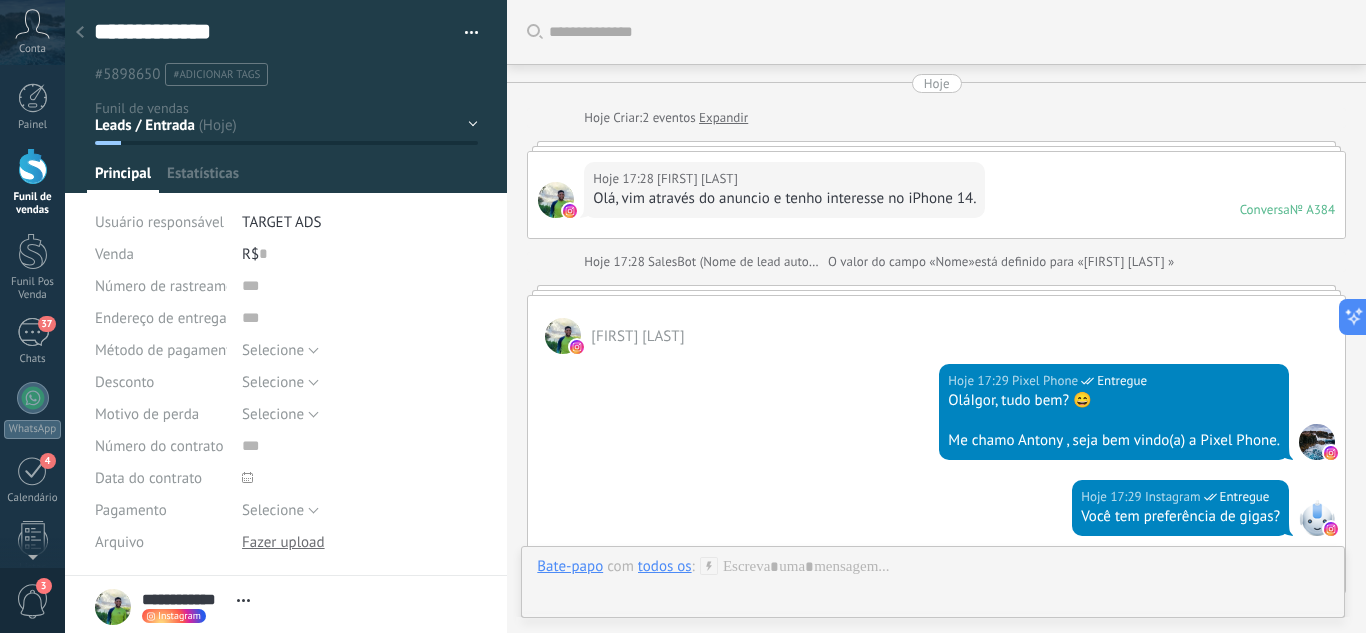 scroll, scrollTop: 30, scrollLeft: 0, axis: vertical 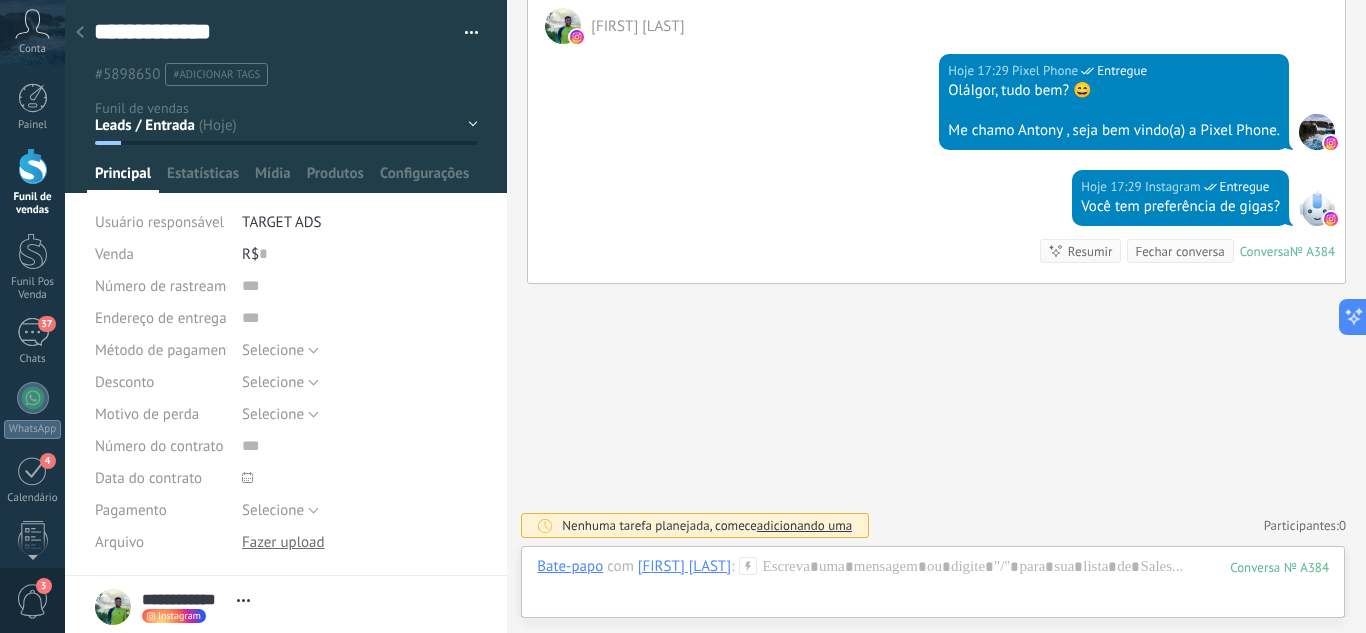 click on "Leads / Entrada
Atendimento
Atendimento Responder
Orçamento Enviado
Orçamento Responder
Negociação / Fechamento
-" at bounding box center [0, 0] 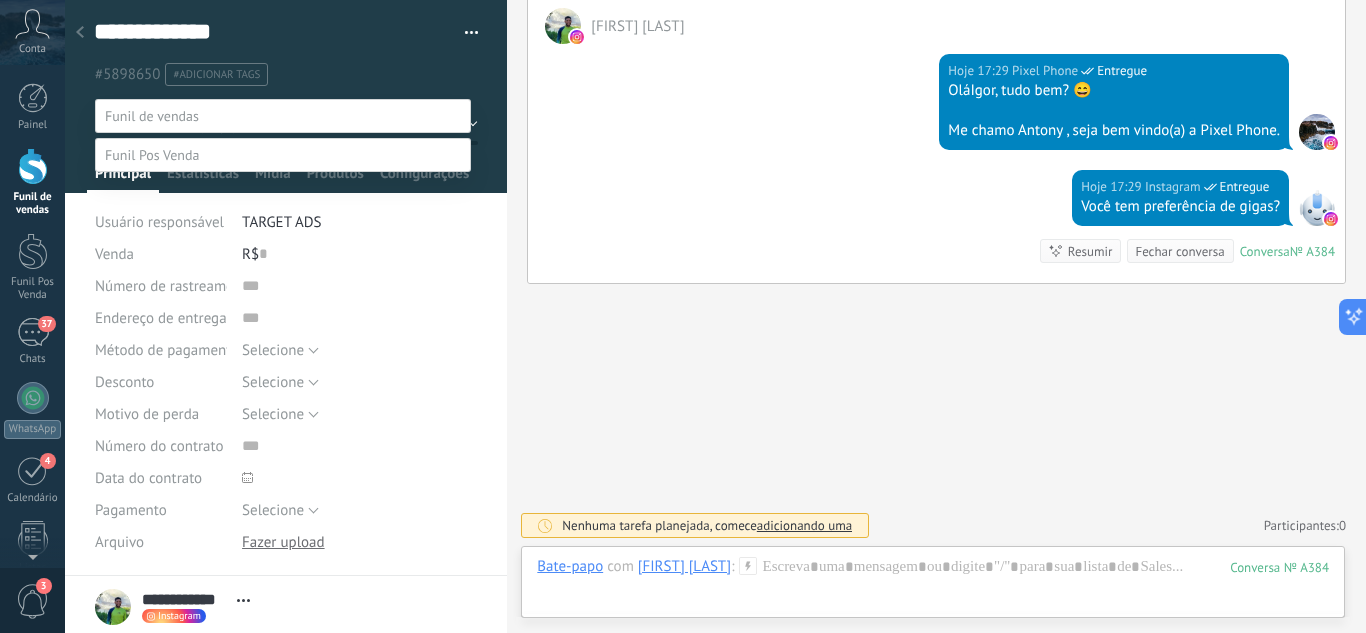 click on "Atendimento" at bounding box center (0, 0) 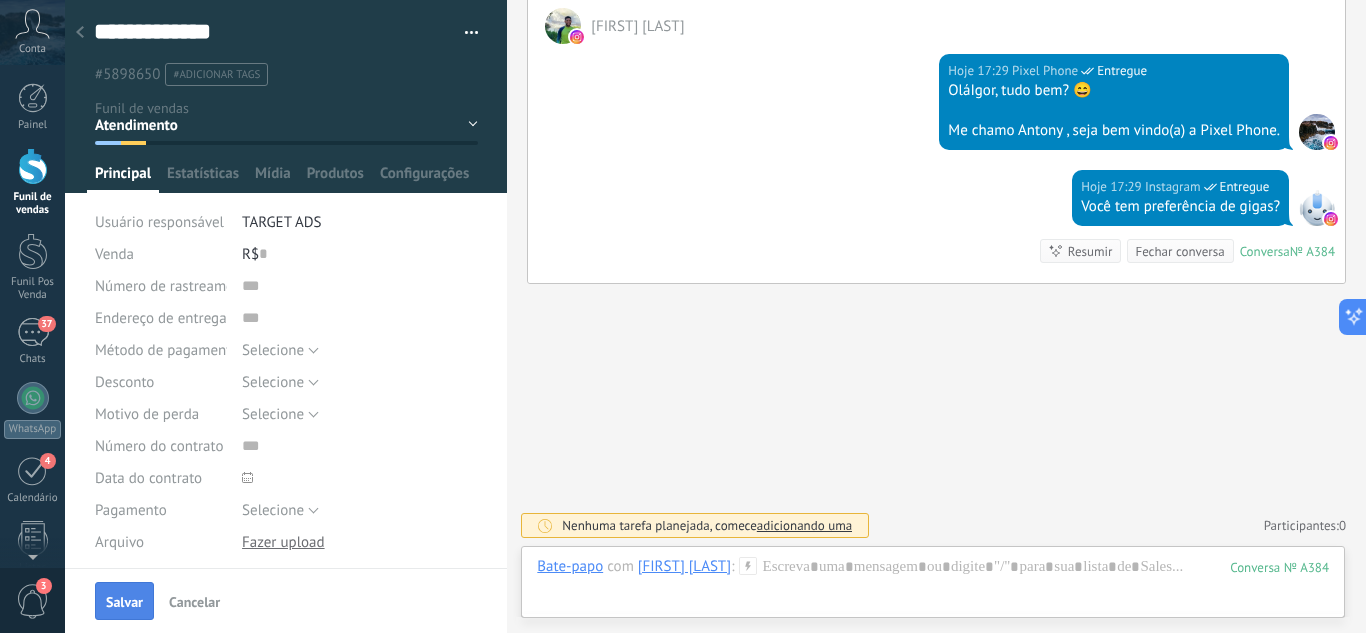 click on "Salvar" at bounding box center (124, 602) 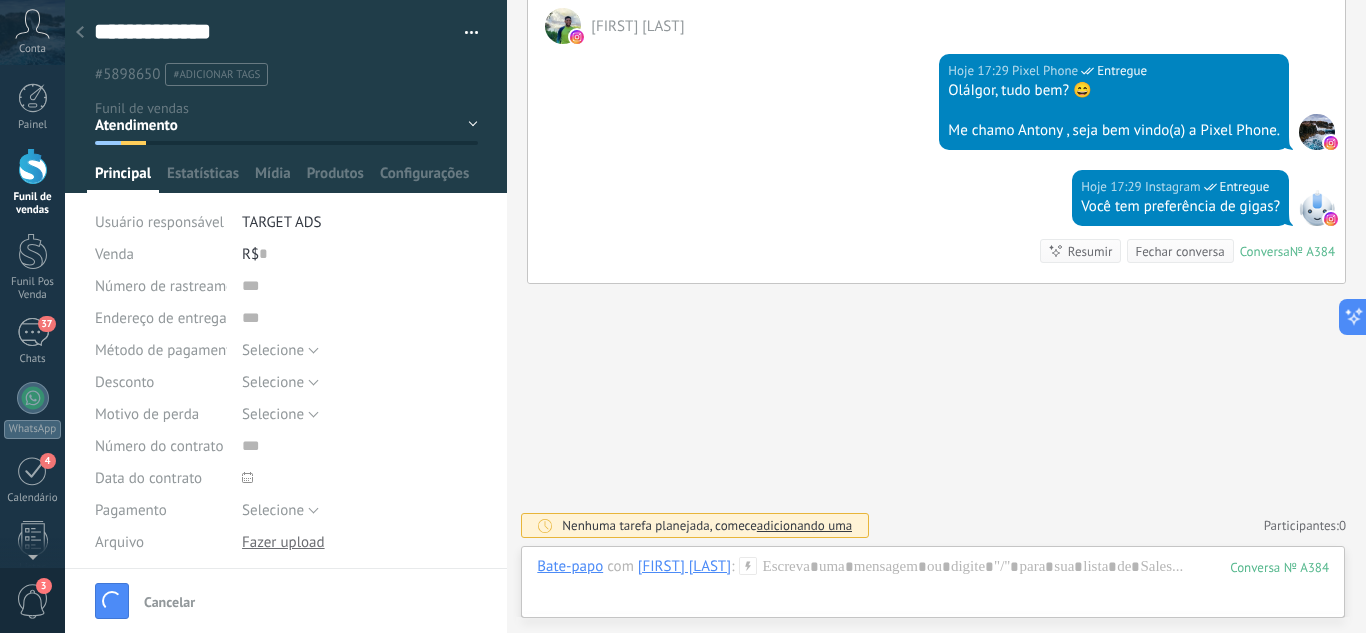 scroll, scrollTop: 343, scrollLeft: 0, axis: vertical 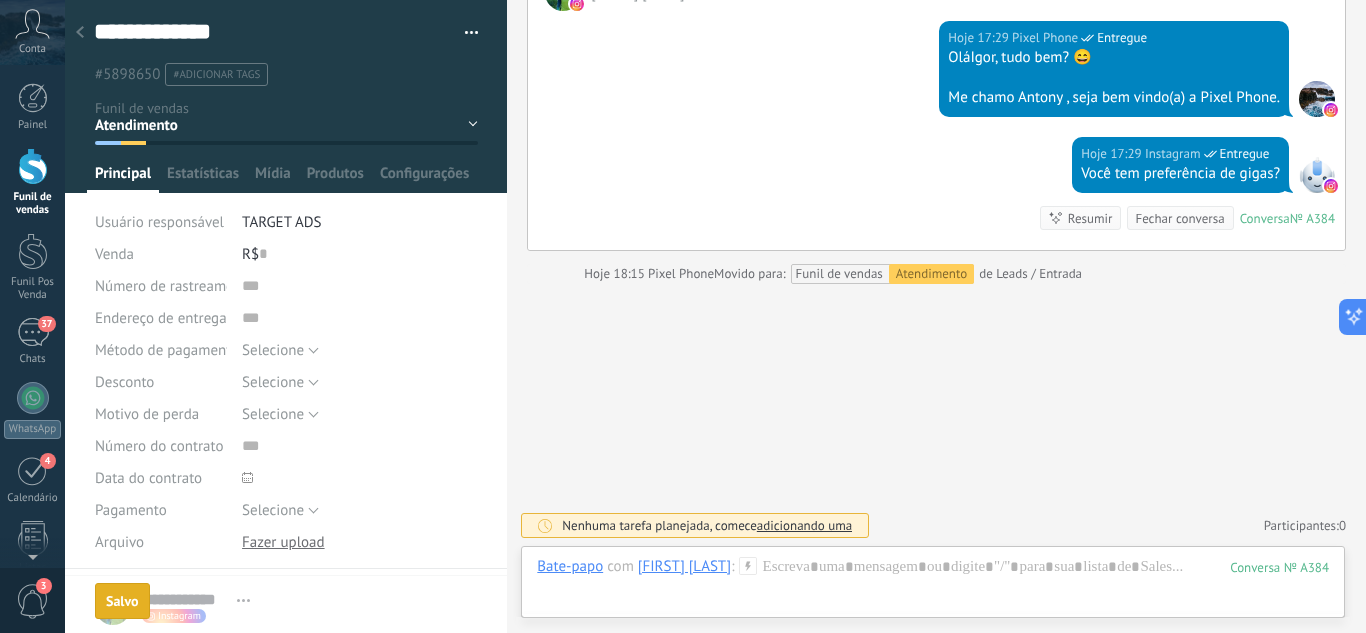 click at bounding box center [80, 33] 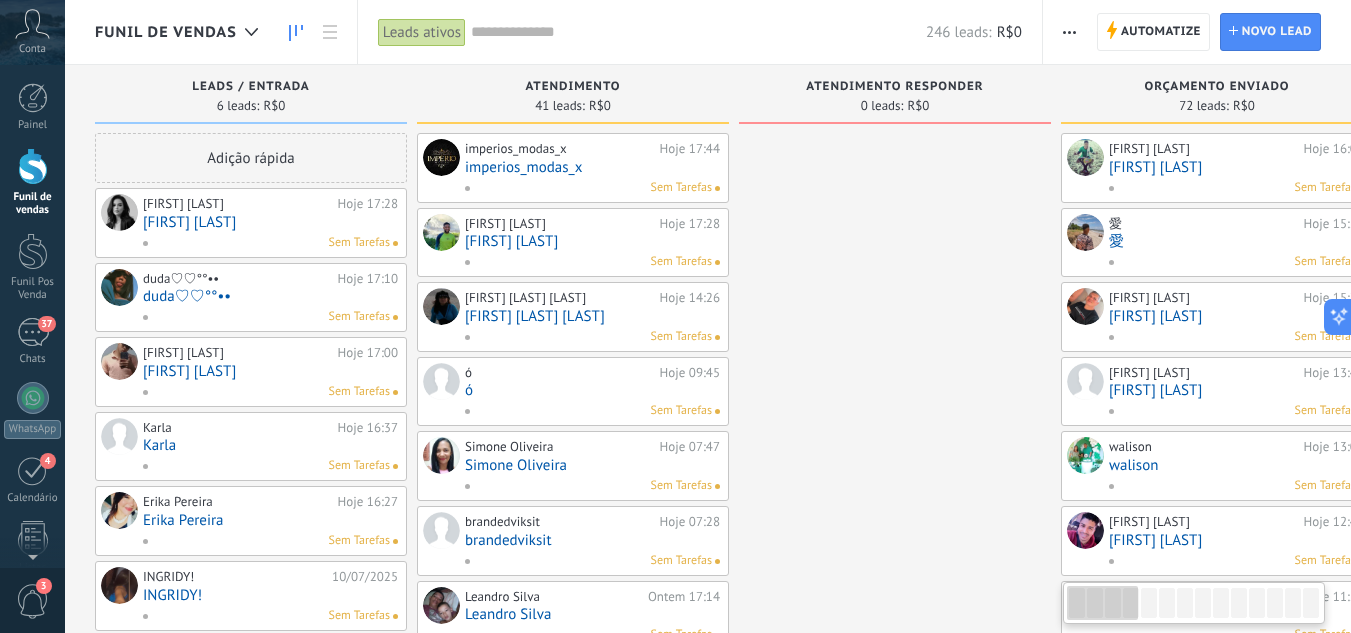 click on "[FIRST] [LAST]" at bounding box center (270, 222) 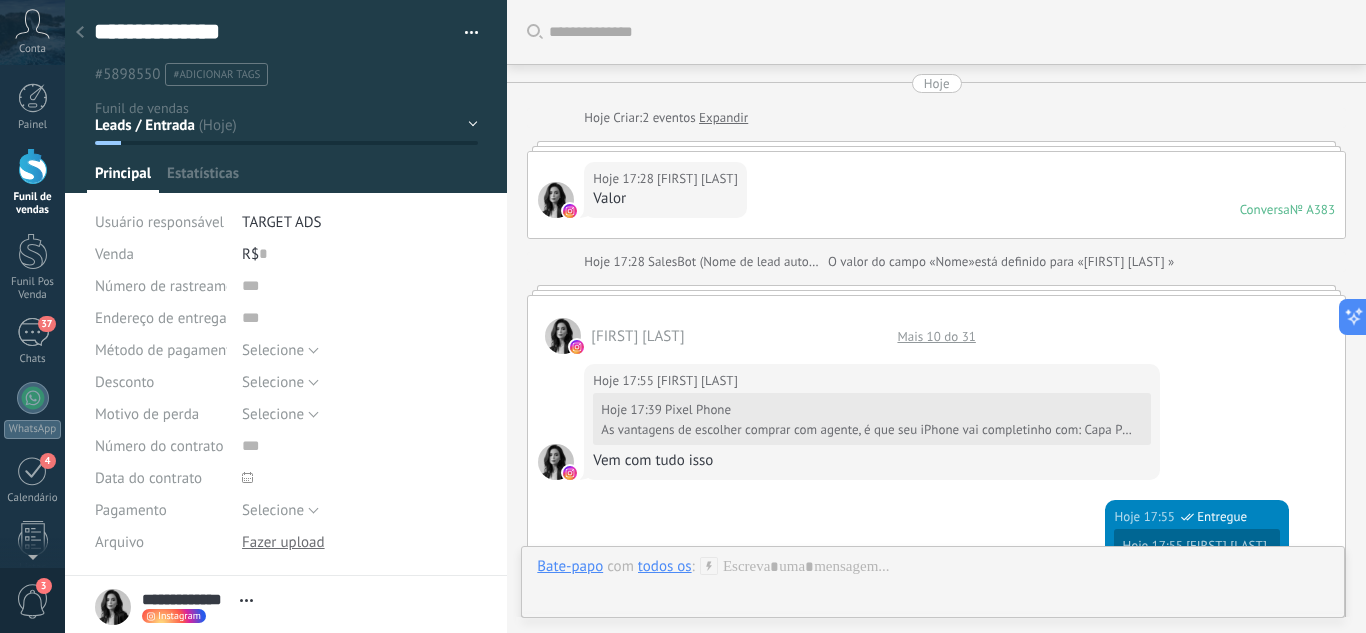 scroll, scrollTop: 1088, scrollLeft: 0, axis: vertical 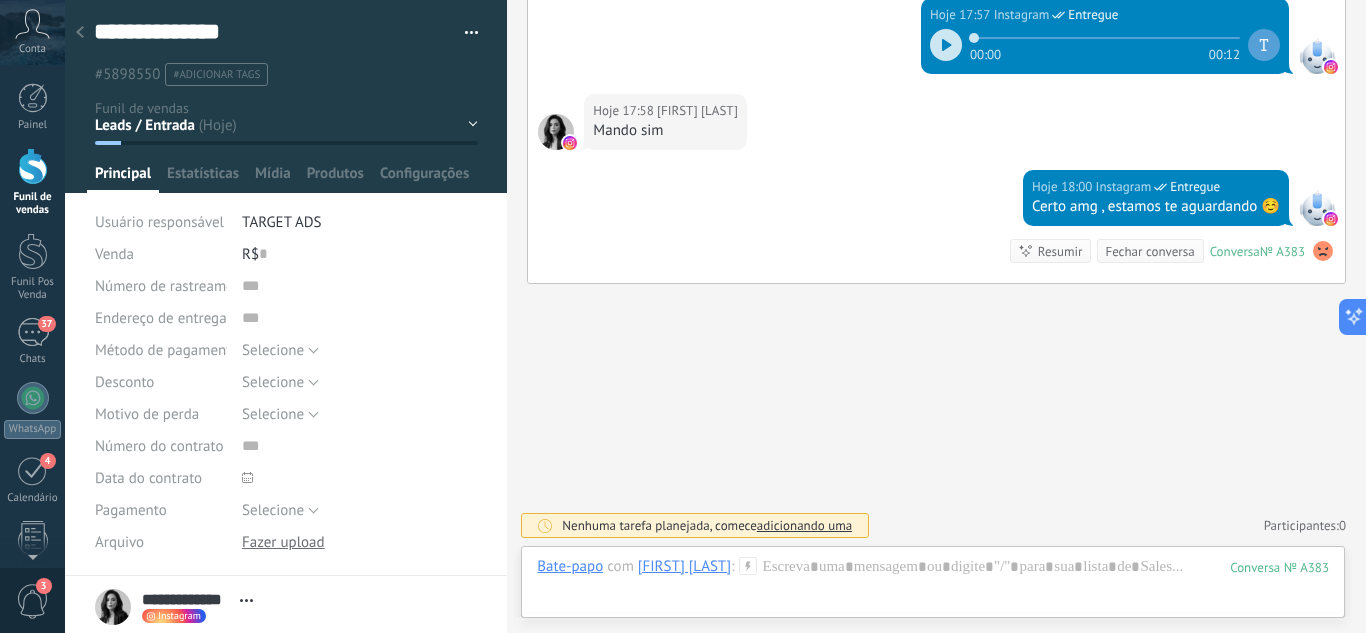 click on "Leads / Entrada
Atendimento
Atendimento Responder
Orçamento Enviado
Orçamento Responder
Negociação / Fechamento
-" at bounding box center (0, 0) 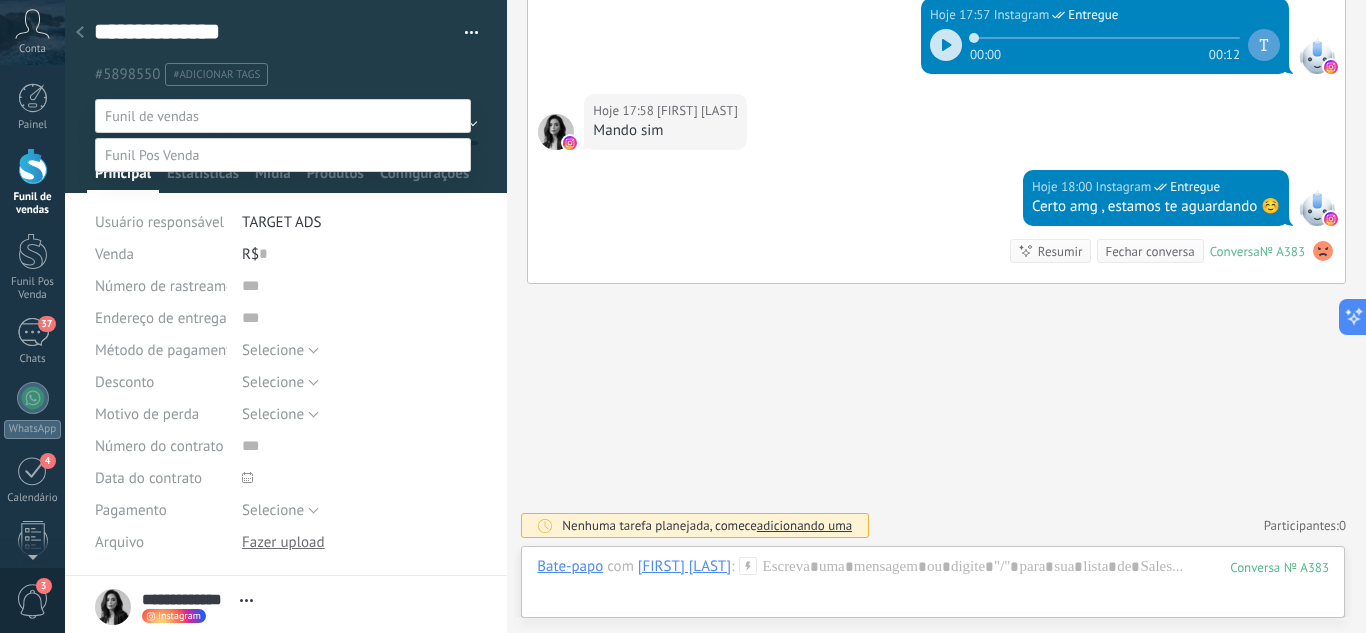 click on "Agendado Para Venda" at bounding box center (0, 0) 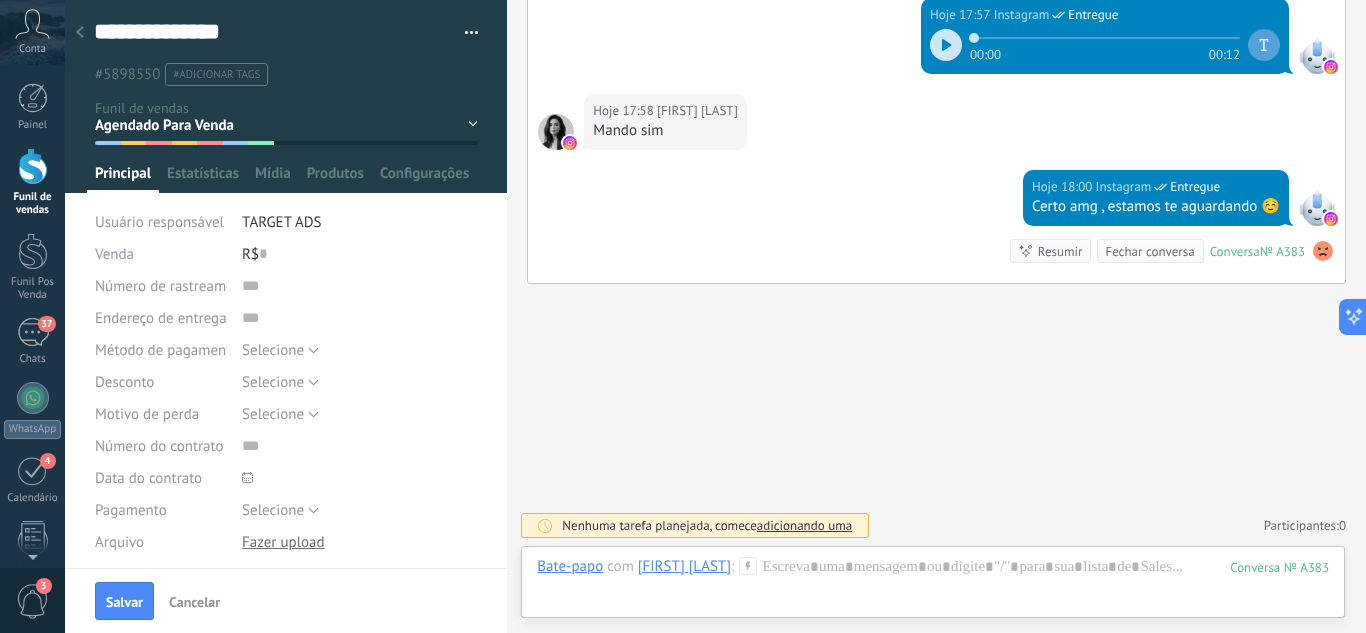 click on "Salvar" at bounding box center (124, 601) 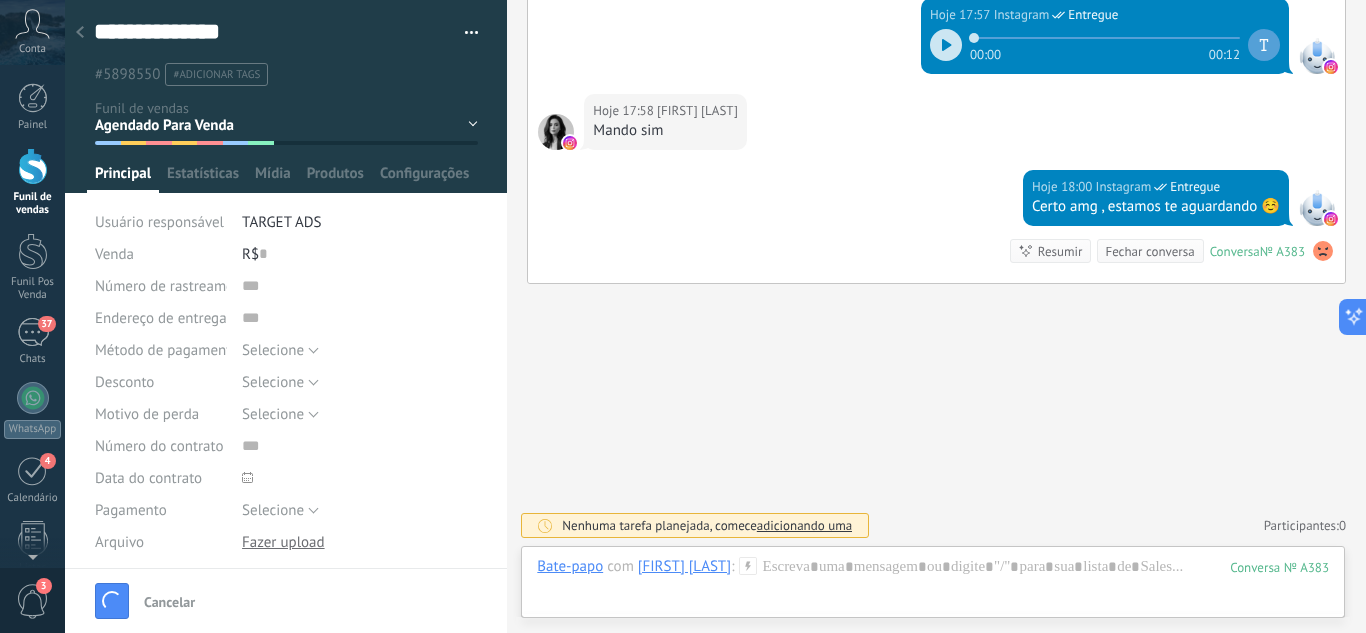 scroll, scrollTop: 1121, scrollLeft: 0, axis: vertical 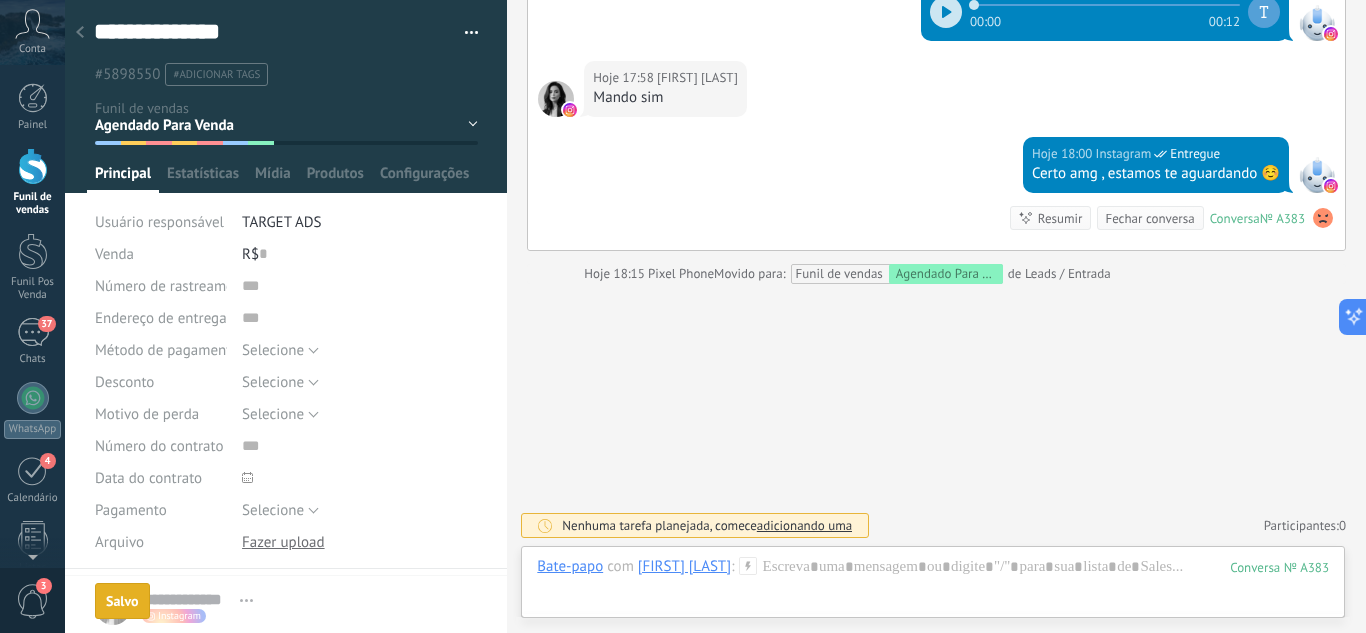 click at bounding box center (80, 33) 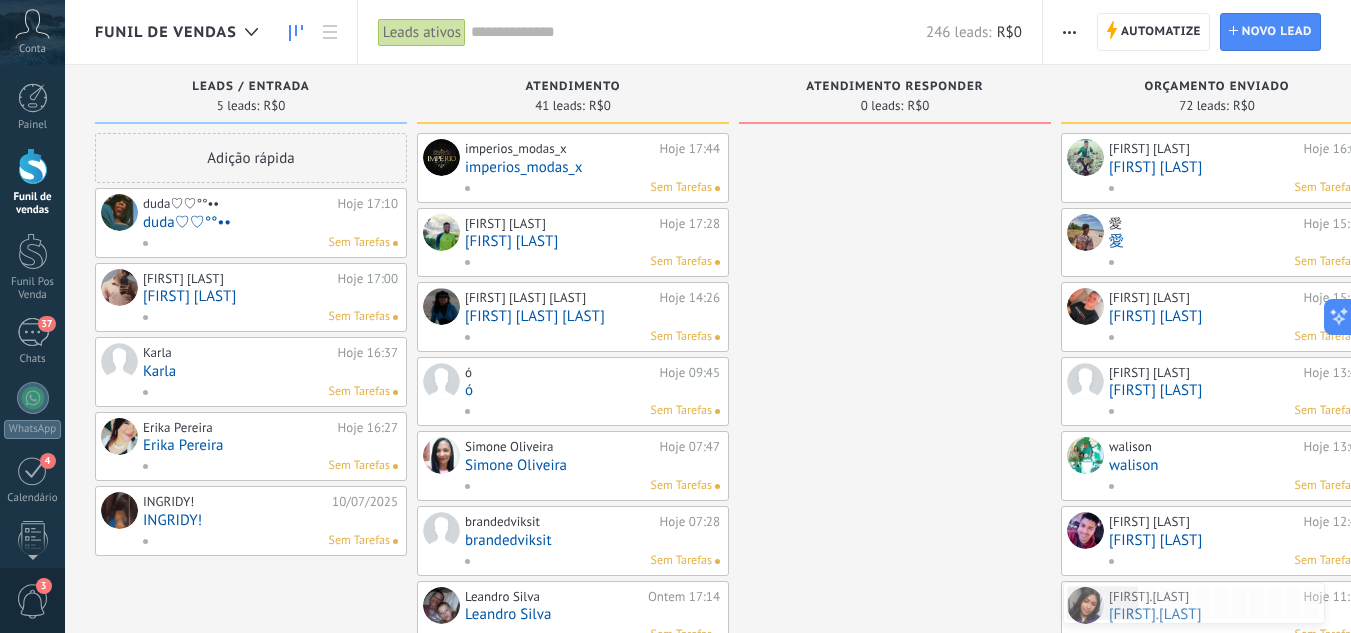 click on "duda♡♡°°••" at bounding box center [270, 222] 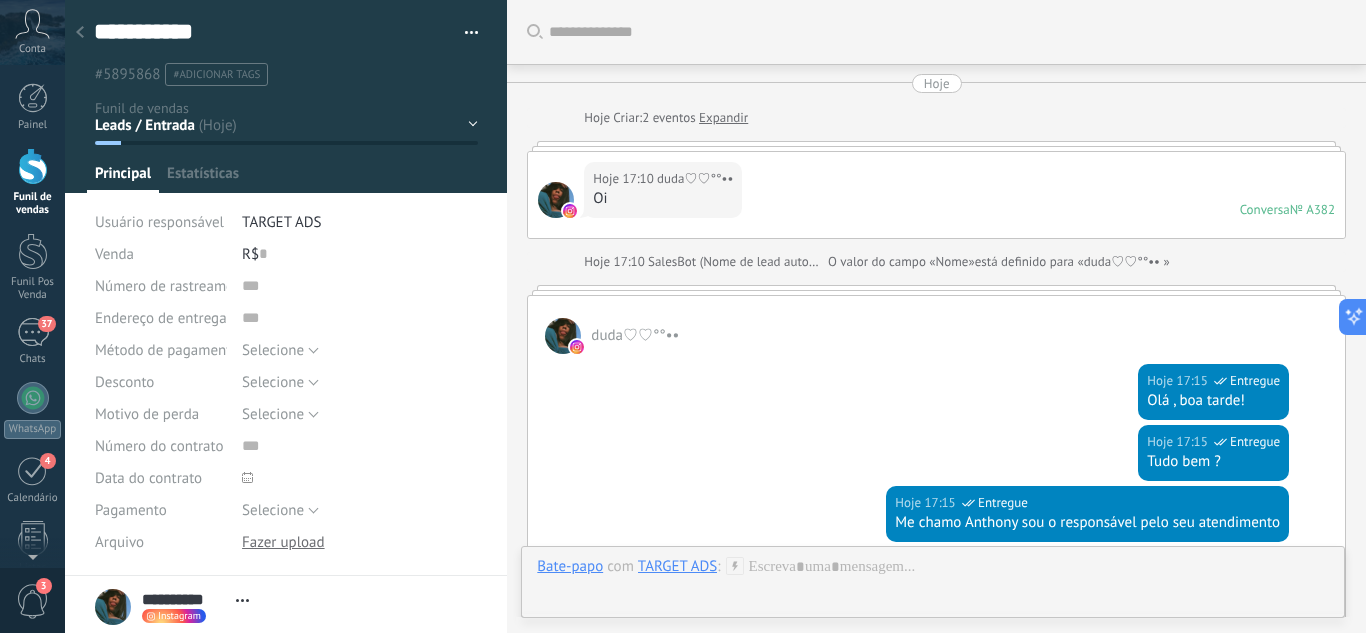 scroll, scrollTop: 30, scrollLeft: 0, axis: vertical 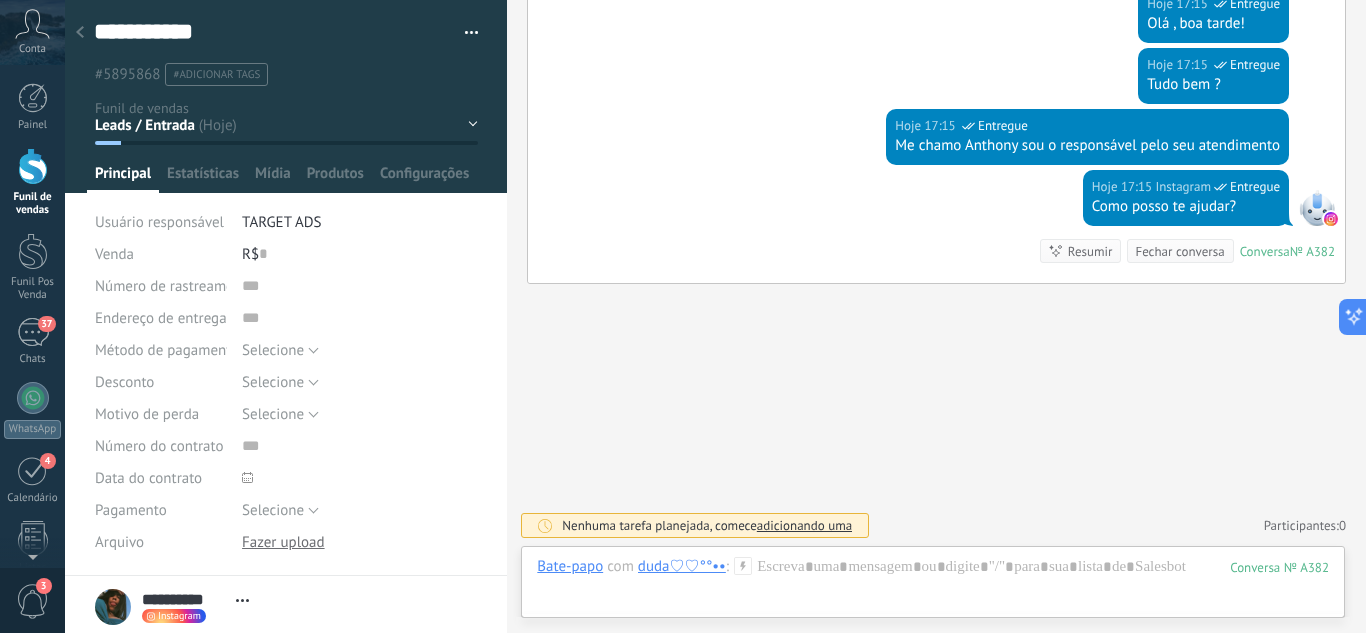 click on "Leads / Entrada
Atendimento
Atendimento Responder
Orçamento Enviado
Orçamento Responder
Negociação / Fechamento
-" at bounding box center (0, 0) 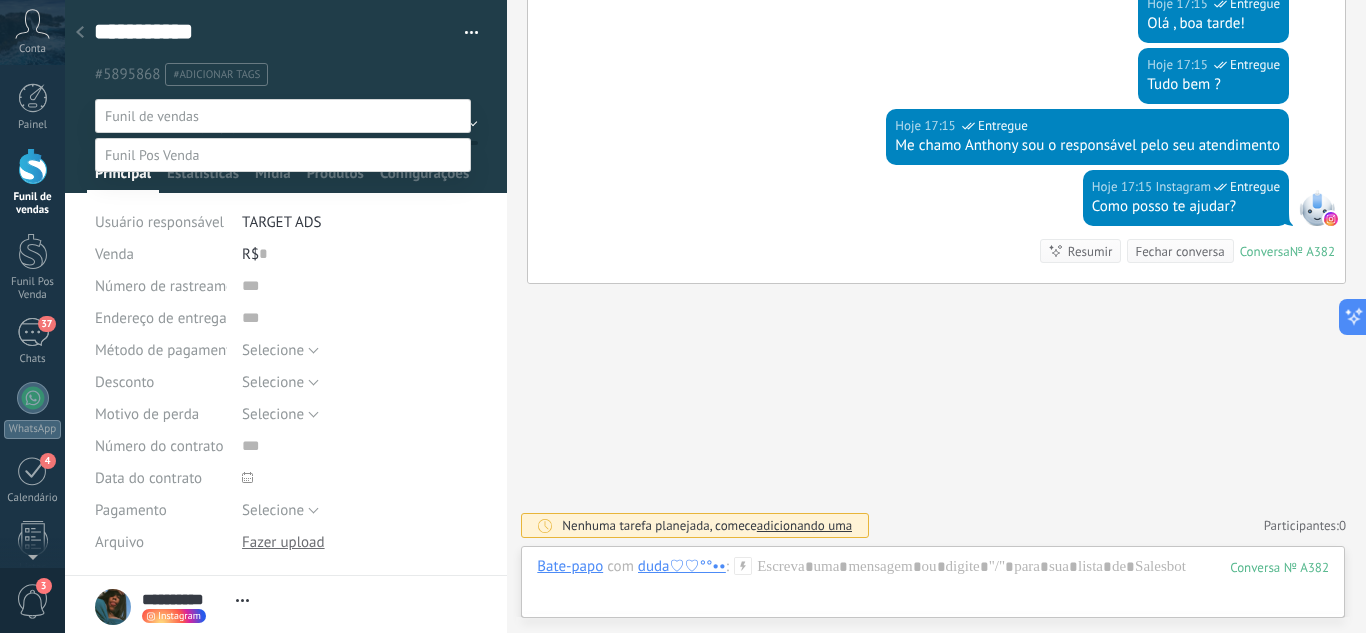 click on "Atendimento" at bounding box center (0, 0) 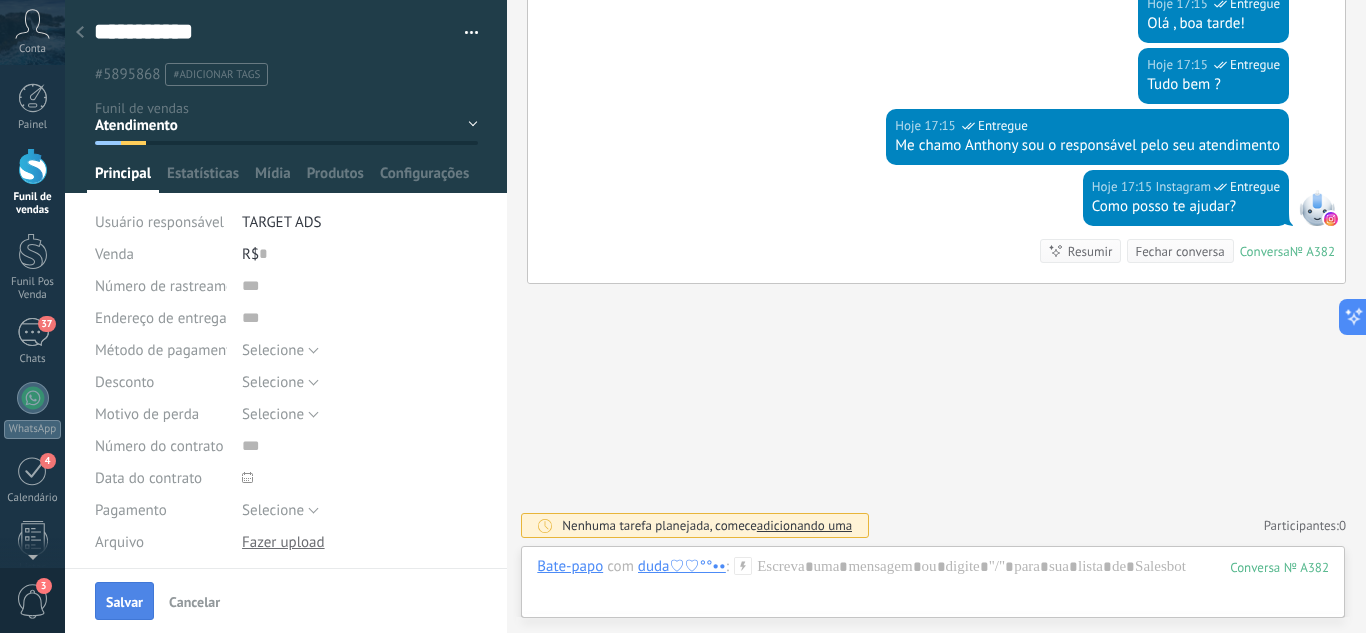 click on "Salvar" at bounding box center (124, 601) 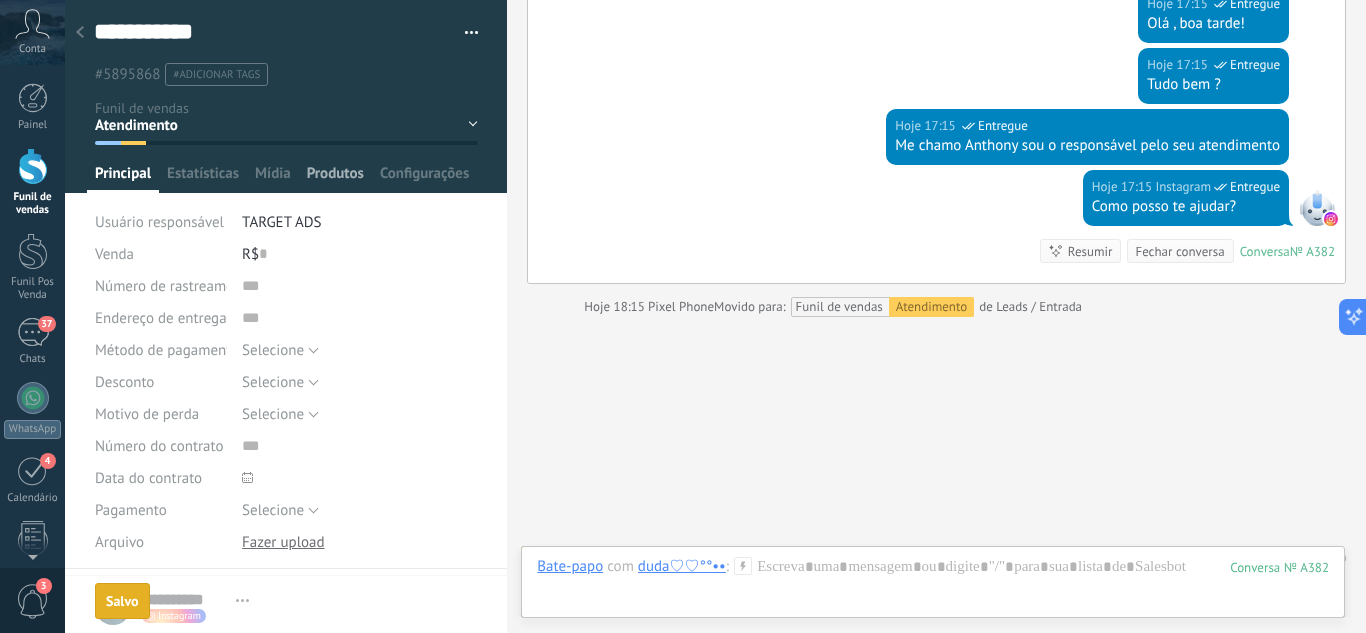 scroll, scrollTop: 410, scrollLeft: 0, axis: vertical 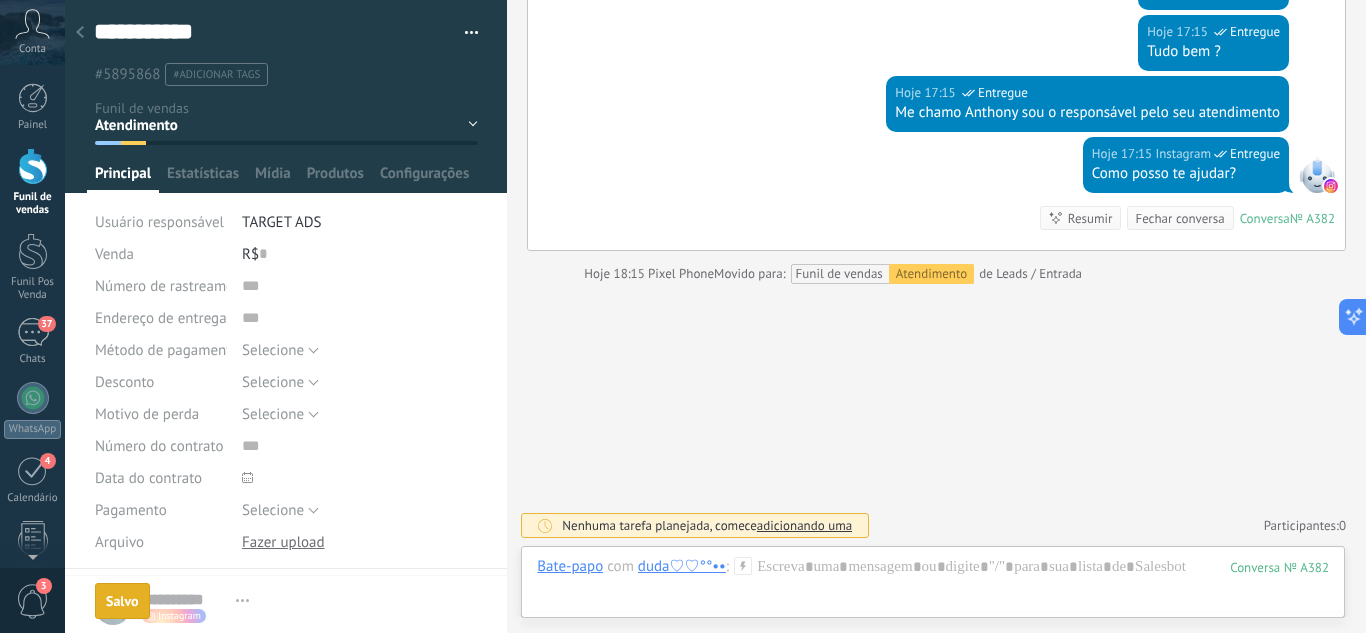 click at bounding box center (80, 33) 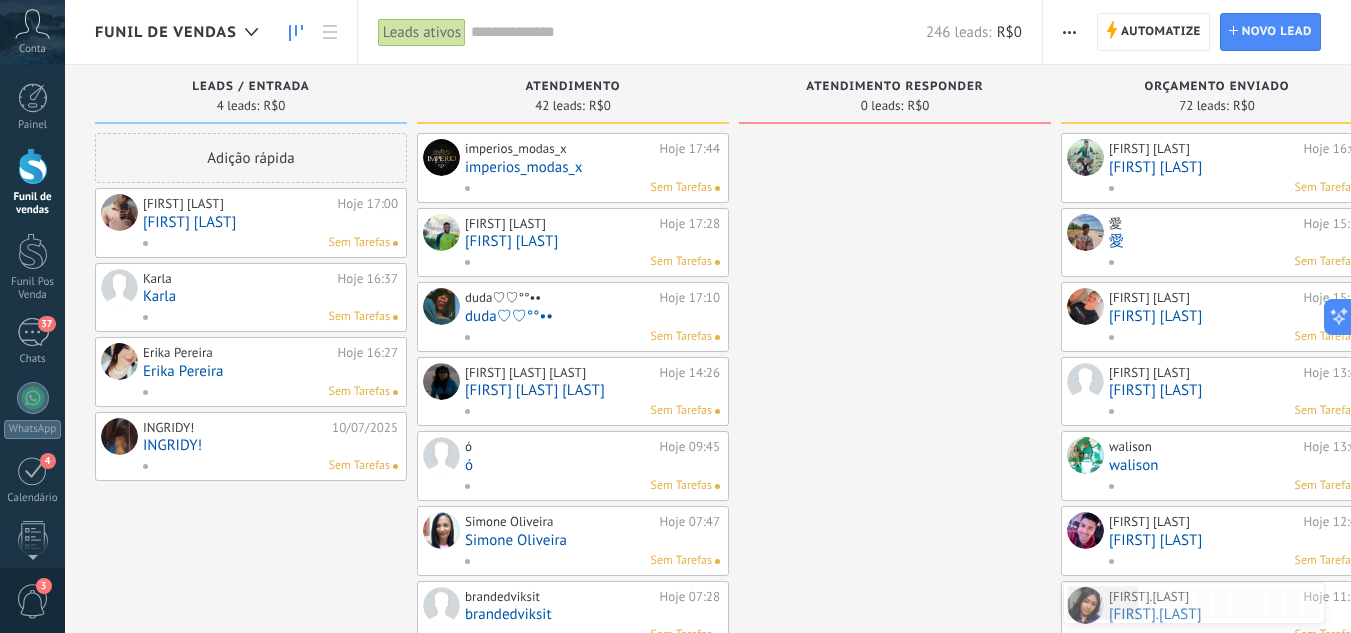 click on "Karla" at bounding box center [270, 296] 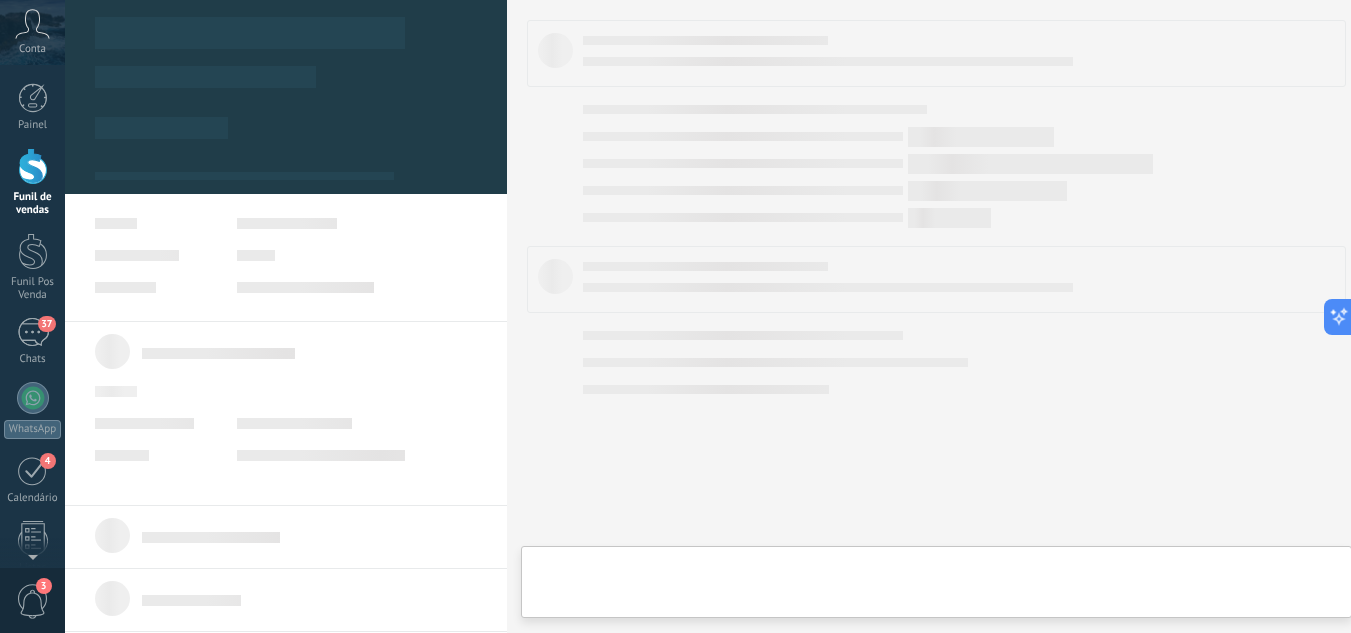 click on ".abccls-1,.abccls-2{fill-rule:evenodd}.abccls-2{fill:#fff} .abfcls-1{fill:none}.abfcls-2{fill:#fff} .abncls-1{isolation:isolate}.abncls-2{opacity:.06}.abncls-2,.abncls-3,.abncls-6{mix-blend-mode:multiply}.abncls-3{opacity:.15}.abncls-4,.abncls-8{fill:#fff}.abncls-5{fill:url(#abnlinear-gradient)}.abncls-6{opacity:.04}.abncls-7{fill:url(#abnlinear-gradient-2)}.abncls-8{fill-rule:evenodd} .abqst0{fill:#ffa200} .abwcls-1{fill:#252525} .cls-1{isolation:isolate} .acicls-1{fill:none} .aclcls-1{fill:#232323} .acnst0{display:none} .addcls-1,.addcls-2{fill:none;stroke-miterlimit:10}.addcls-1{stroke:#dfe0e5}.addcls-2{stroke:#a1a7ab} .adecls-1,.adecls-2{fill:none;stroke-miterlimit:10}.adecls-1{stroke:#dfe0e5}.adecls-2{stroke:#a1a7ab} .adqcls-1{fill:#8591a5;fill-rule:evenodd} .aeccls-1{fill:#5c9f37} .aeecls-1{fill:#f86161} .aejcls-1{fill:#8591a5;fill-rule:evenodd} .aekcls-1{fill-rule:evenodd} .aelcls-1{fill-rule:evenodd;fill:currentColor} .aemcls-1{fill-rule:evenodd;fill:currentColor} .aencls-2{fill:#f86161;opacity:.3}" at bounding box center [675, 316] 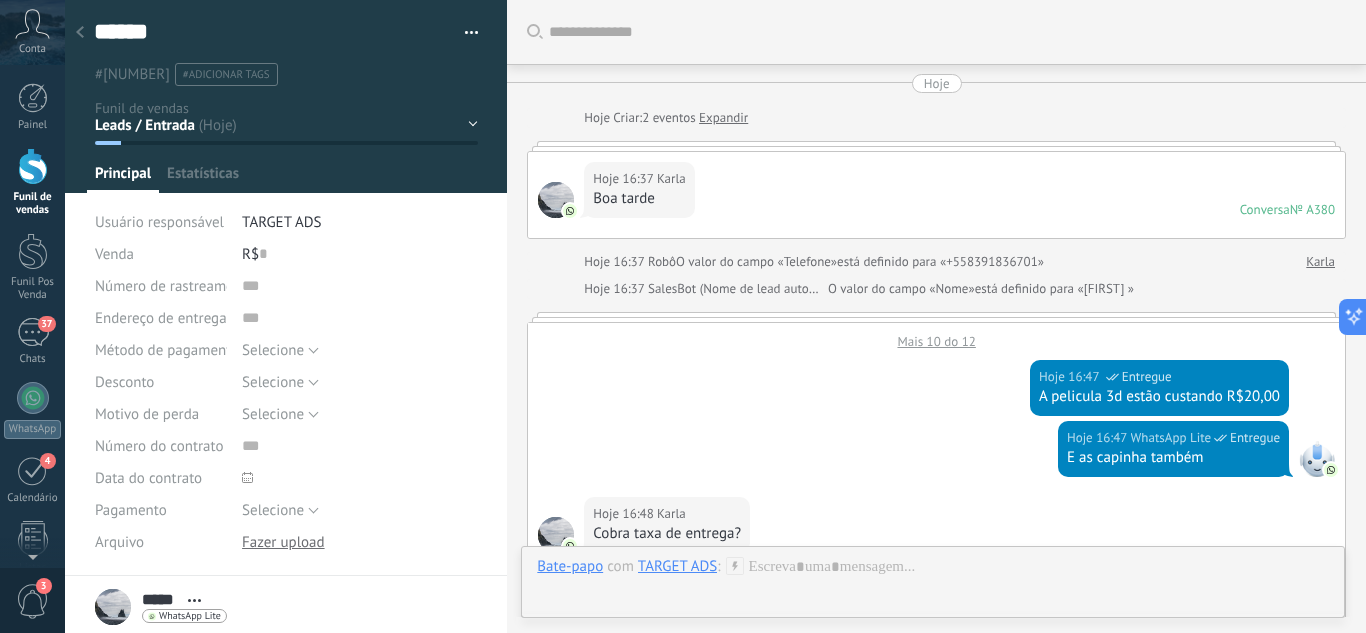 scroll, scrollTop: 30, scrollLeft: 0, axis: vertical 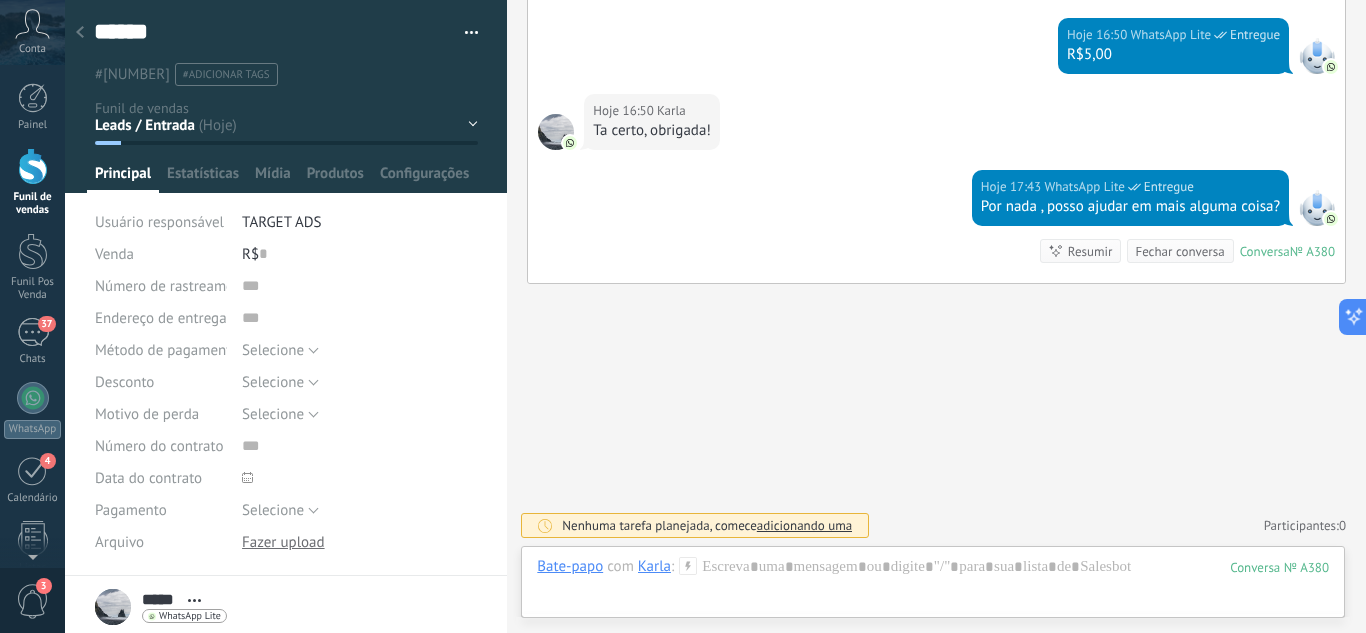 click on "Leads / Entrada
Atendimento
Atendimento Responder
Orçamento Enviado
Orçamento Responder
Negociação / Fechamento
-" at bounding box center [0, 0] 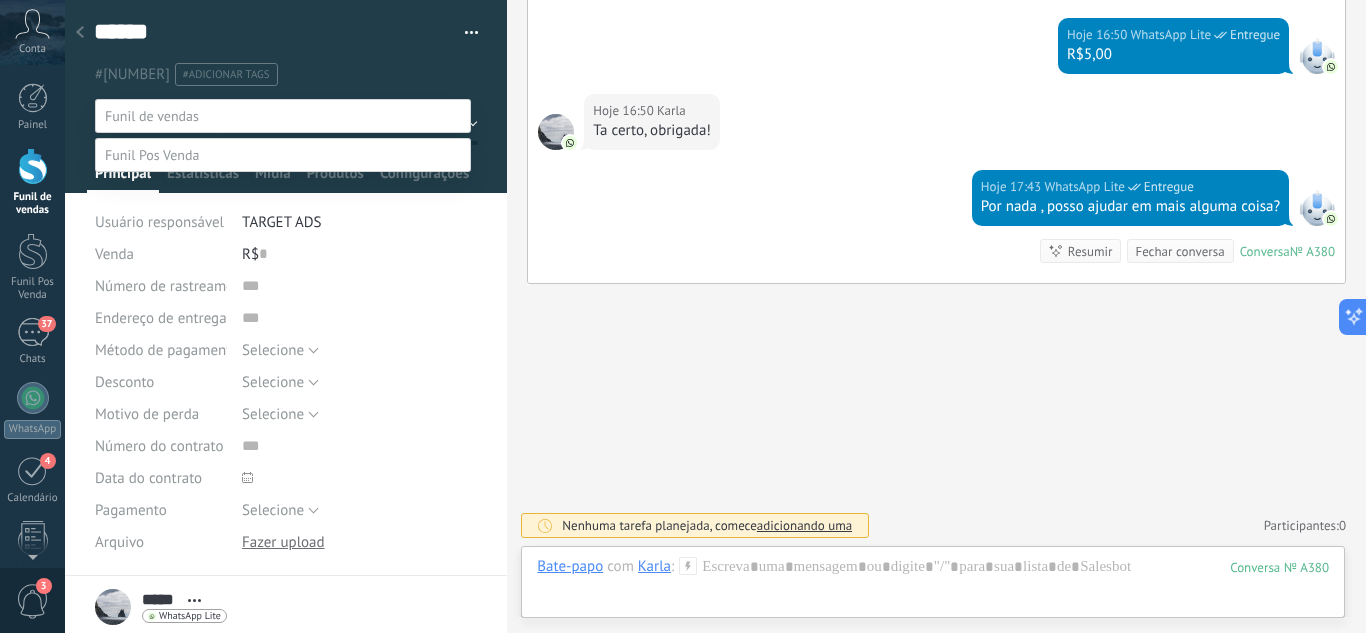 drag, startPoint x: 179, startPoint y: 464, endPoint x: 165, endPoint y: 495, distance: 34.0147 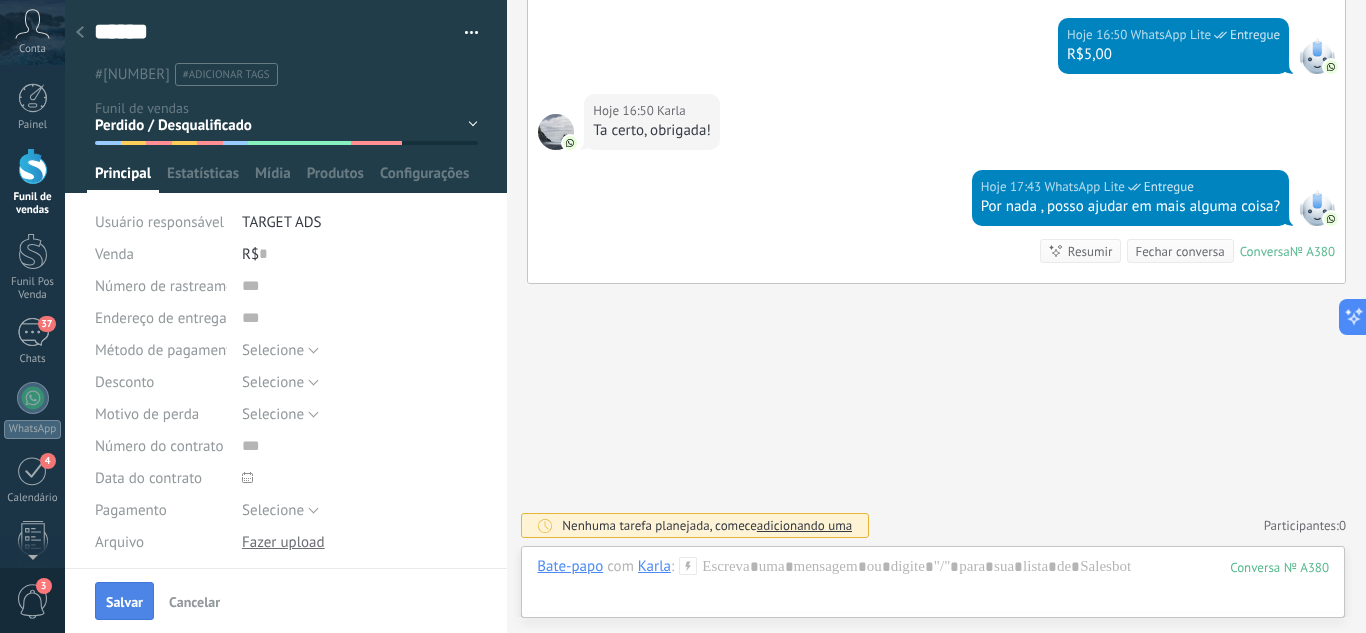 click on "Salvar" at bounding box center [124, 602] 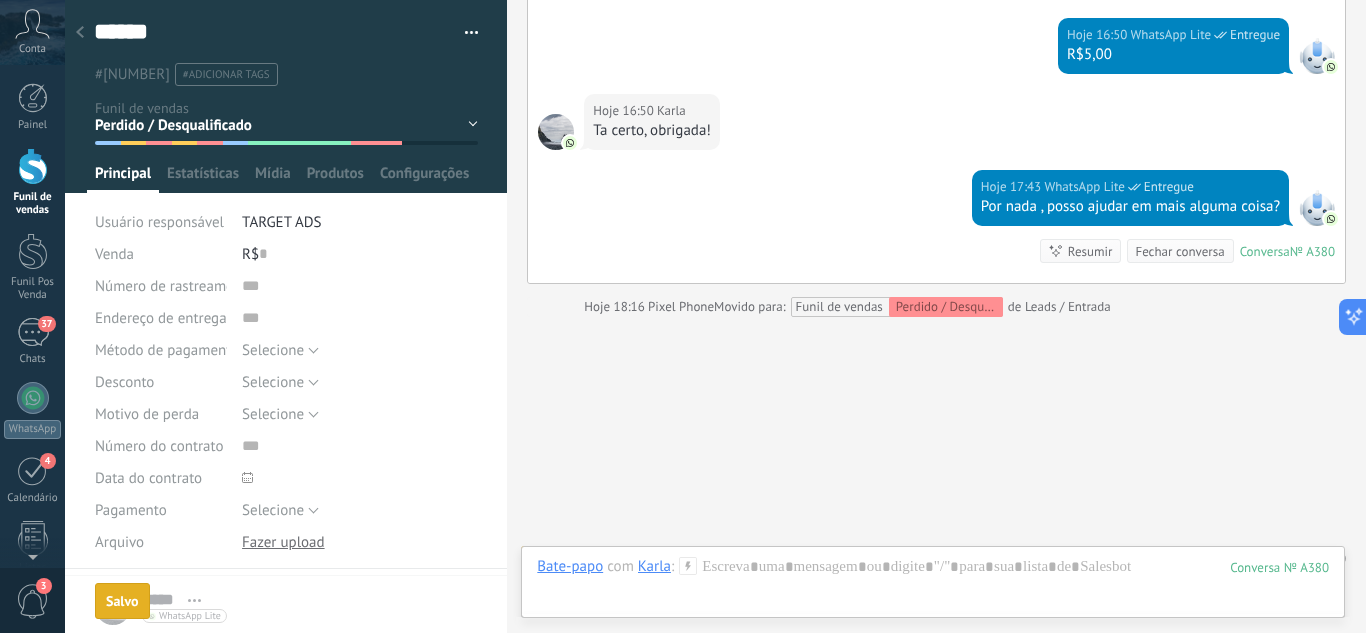 scroll, scrollTop: 892, scrollLeft: 0, axis: vertical 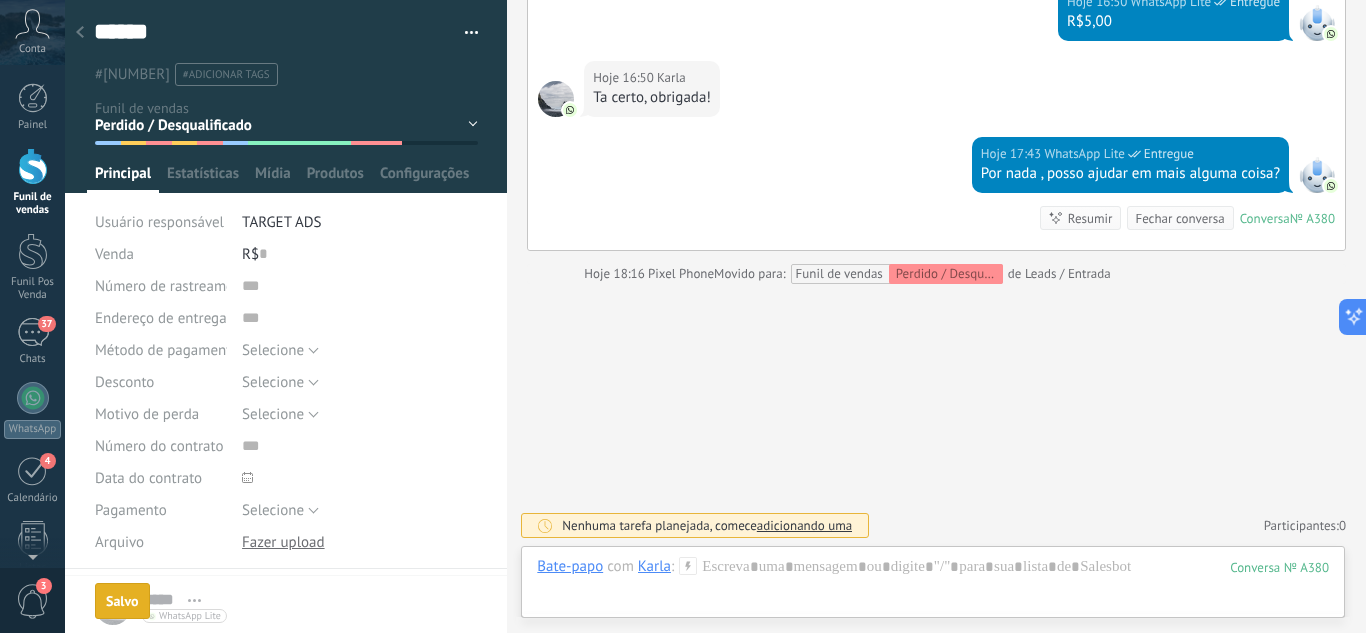 click 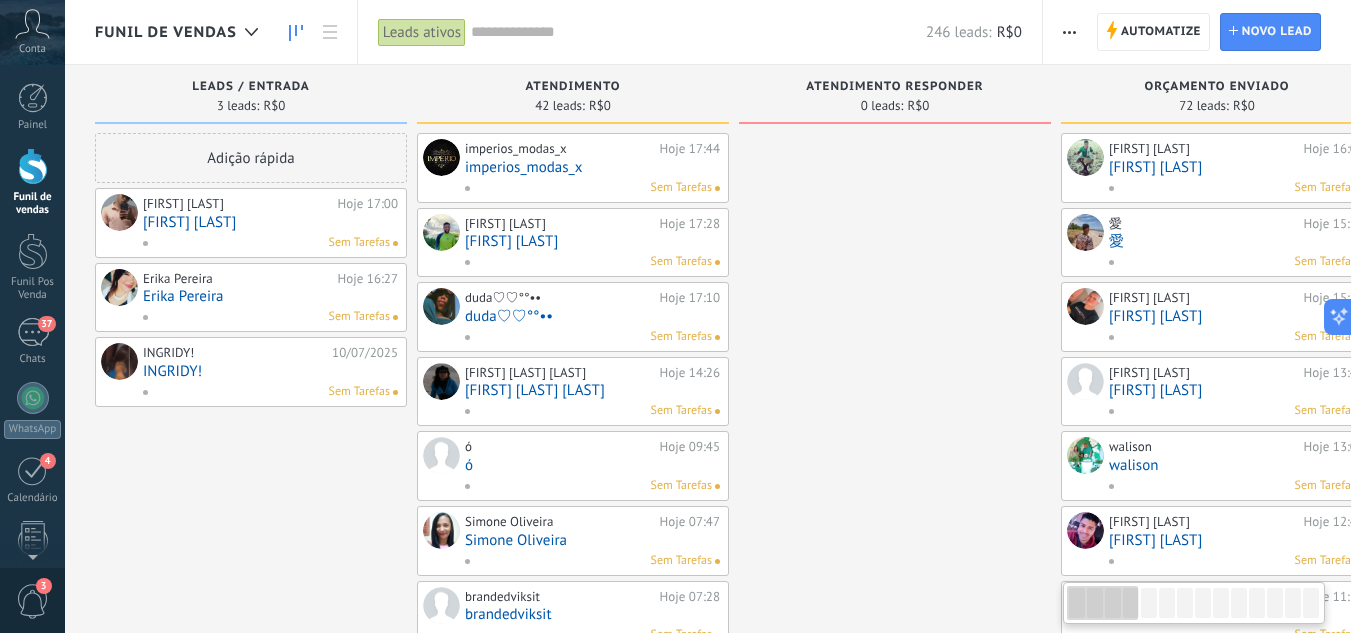 click on "[FIRST] [LAST]" at bounding box center (270, 222) 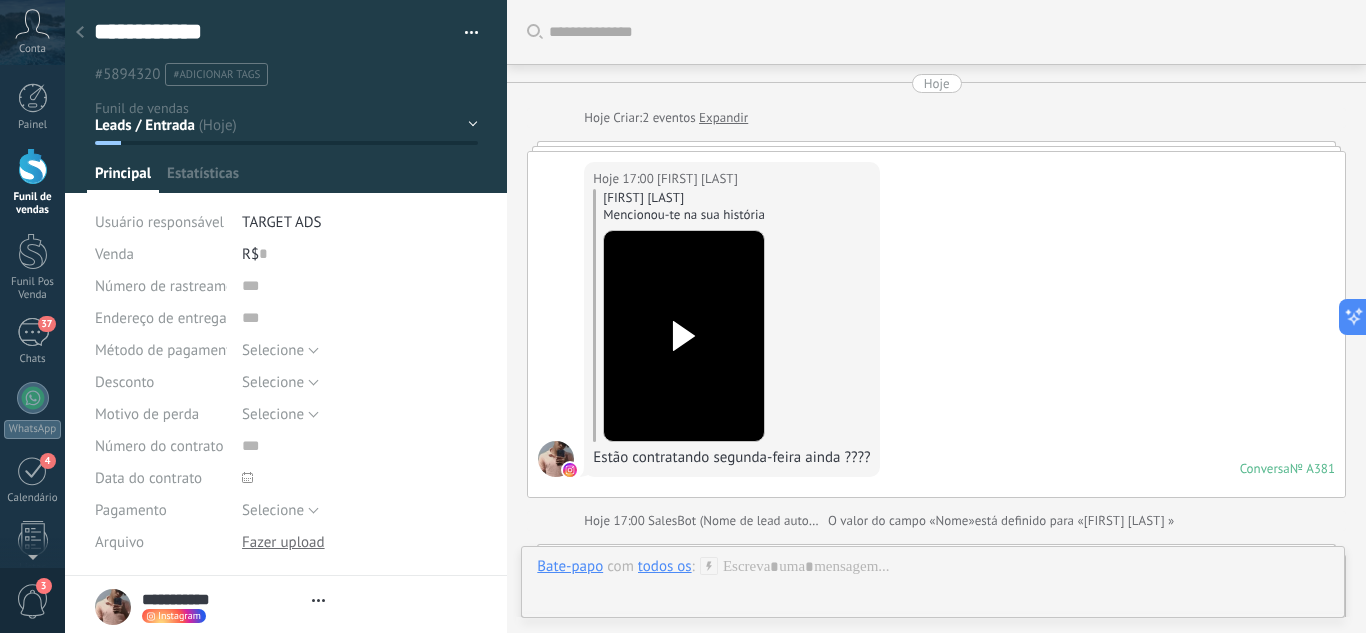 type on "**********" 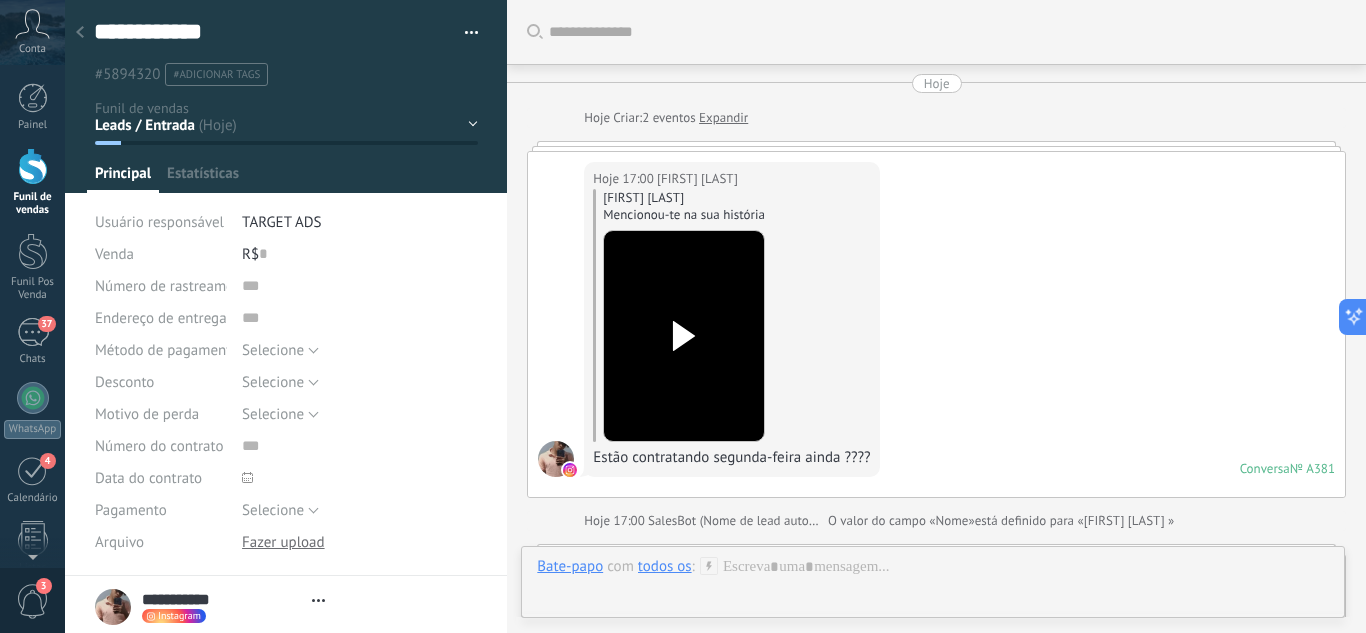 scroll, scrollTop: 30, scrollLeft: 0, axis: vertical 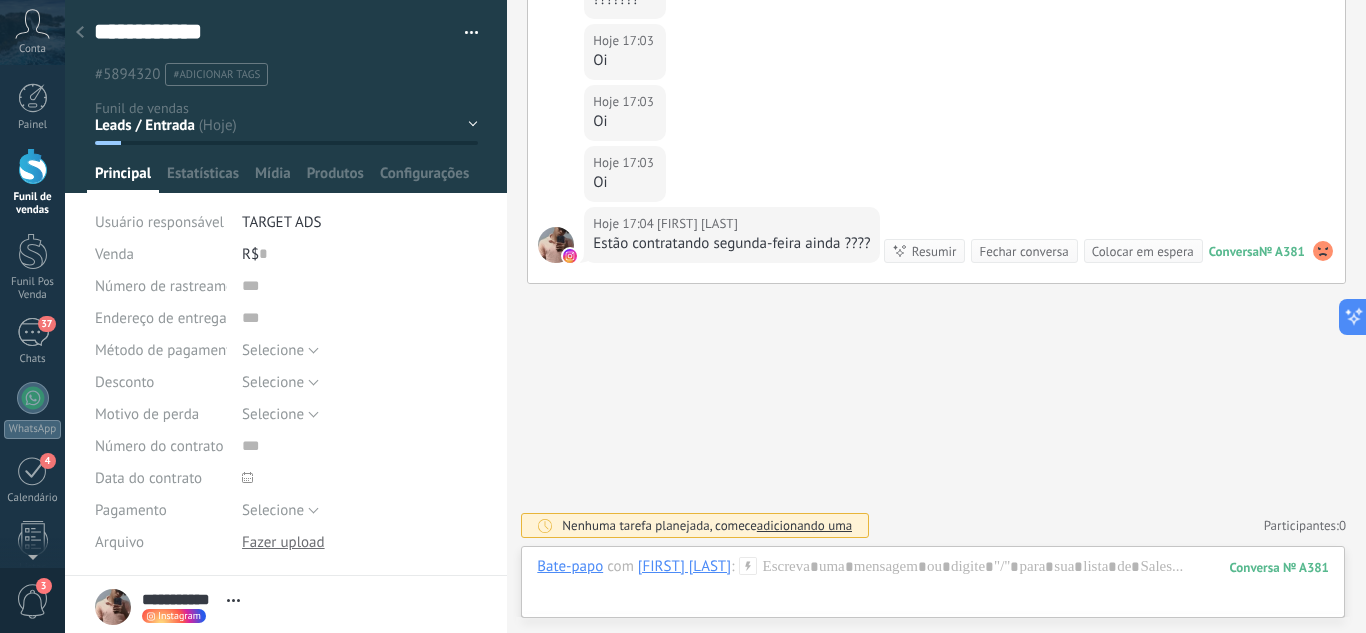 click on "Leads / Entrada
Atendimento
Atendimento Responder
Orçamento Enviado
Orçamento Responder
Negociação / Fechamento
-" at bounding box center [0, 0] 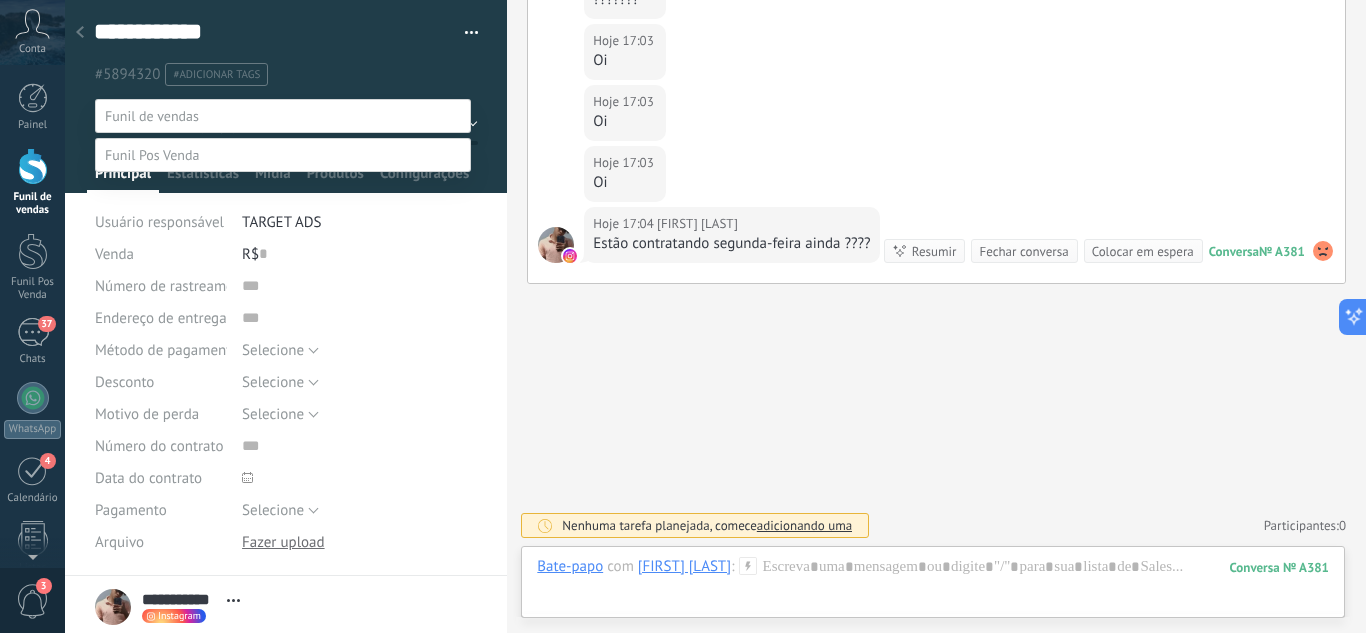 click on "Perdido / Desqualificado" at bounding box center (0, 0) 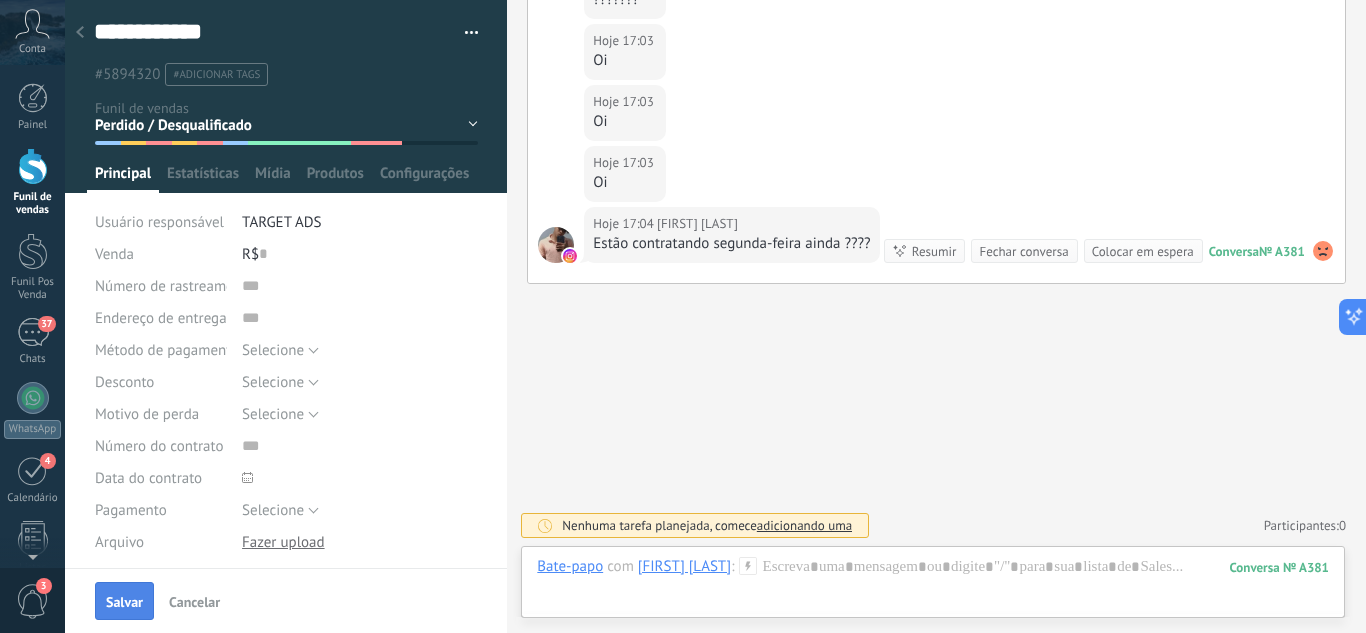 click on "Salvar" at bounding box center (124, 601) 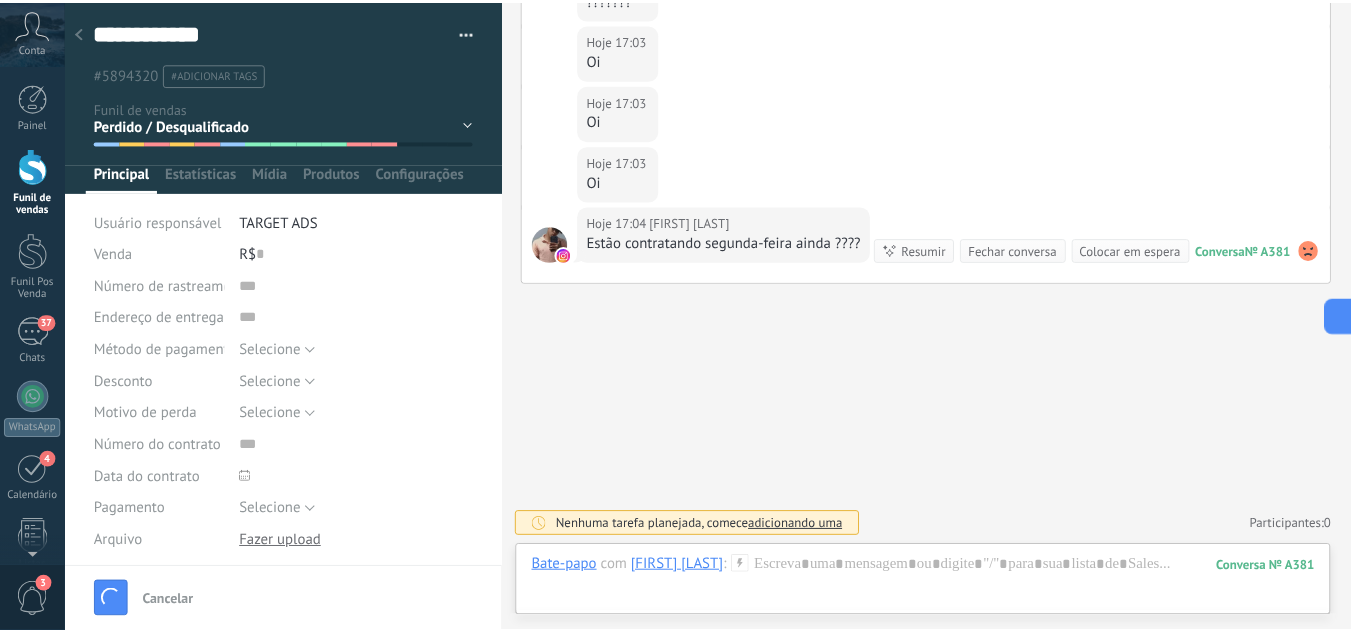 scroll, scrollTop: 967, scrollLeft: 0, axis: vertical 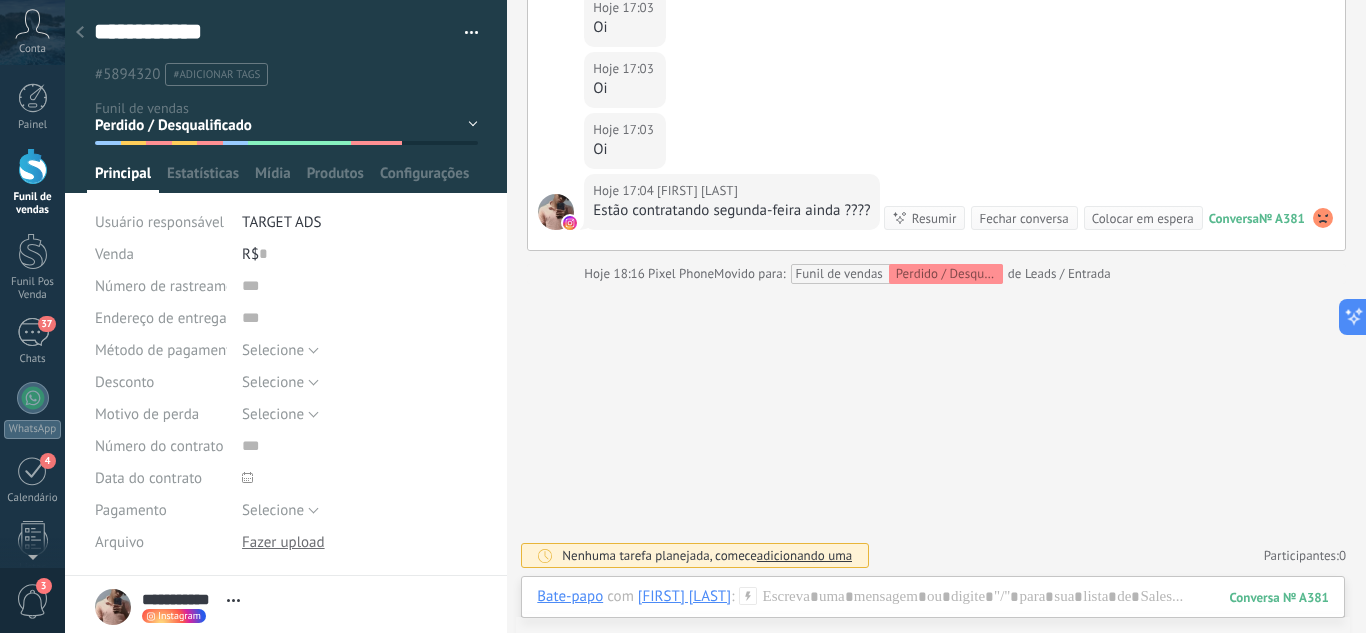 click at bounding box center [80, 33] 